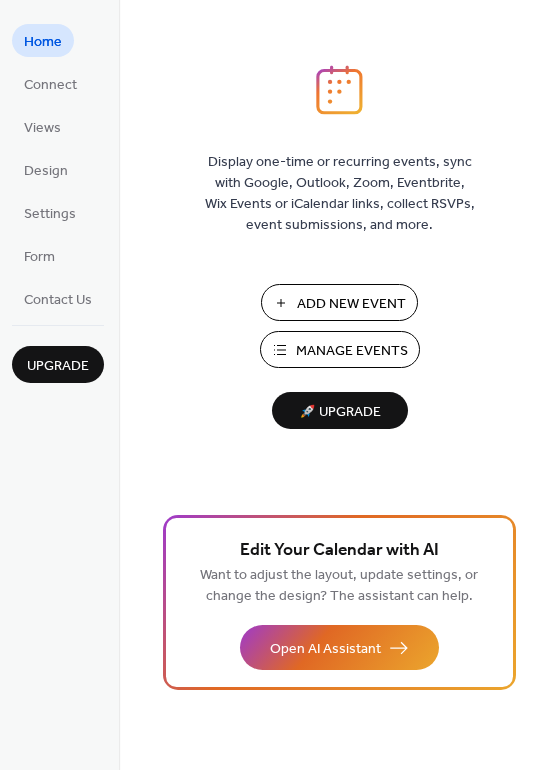 scroll, scrollTop: 0, scrollLeft: 0, axis: both 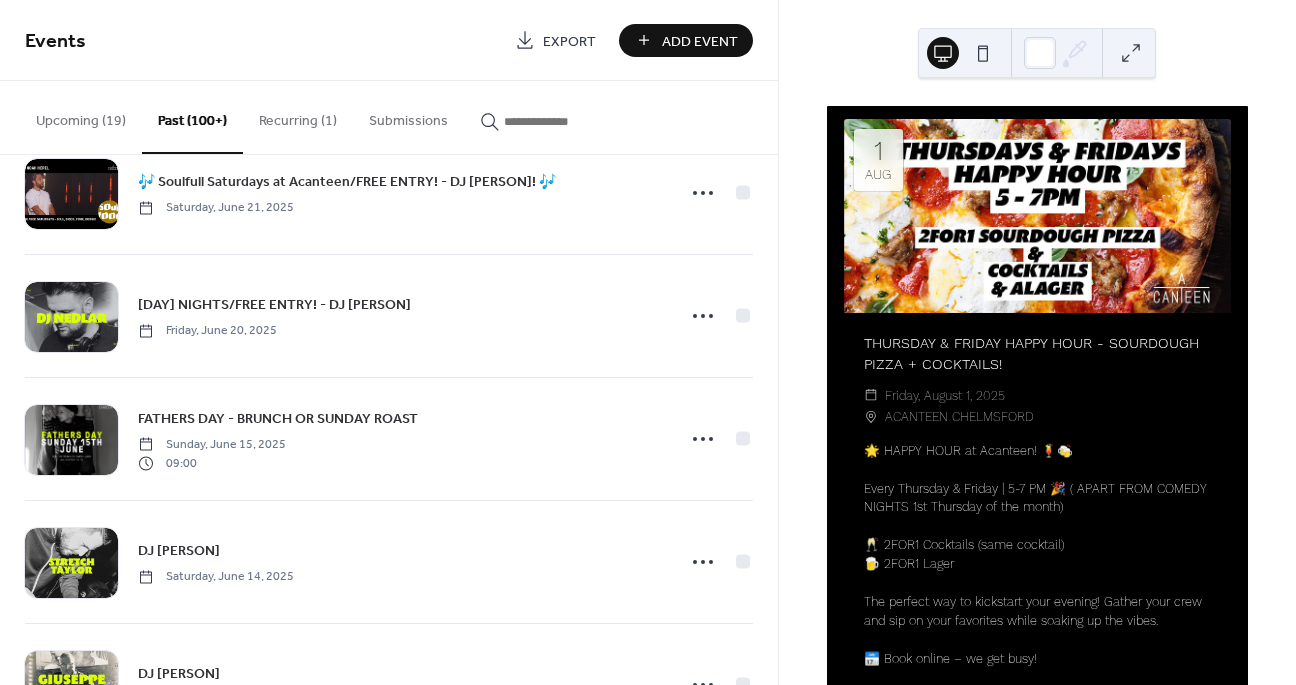 click on "Recurring (1)" at bounding box center [298, 116] 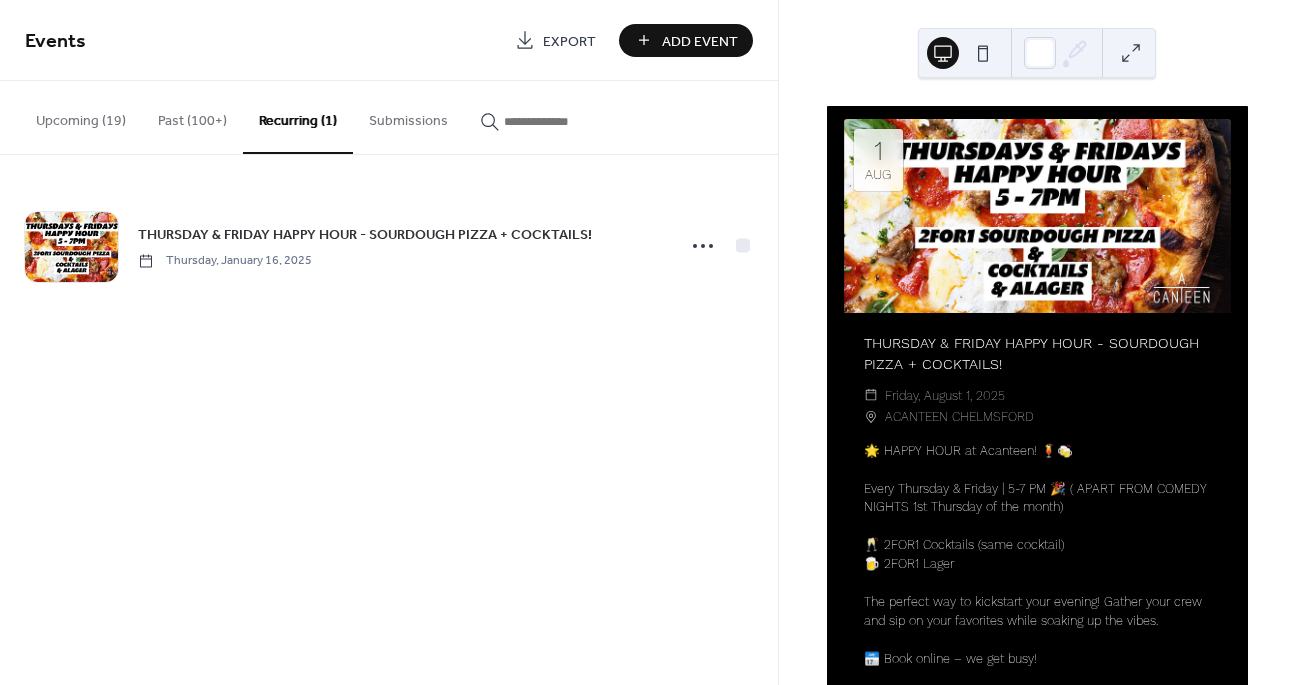 click on "Past (100+)" at bounding box center (192, 116) 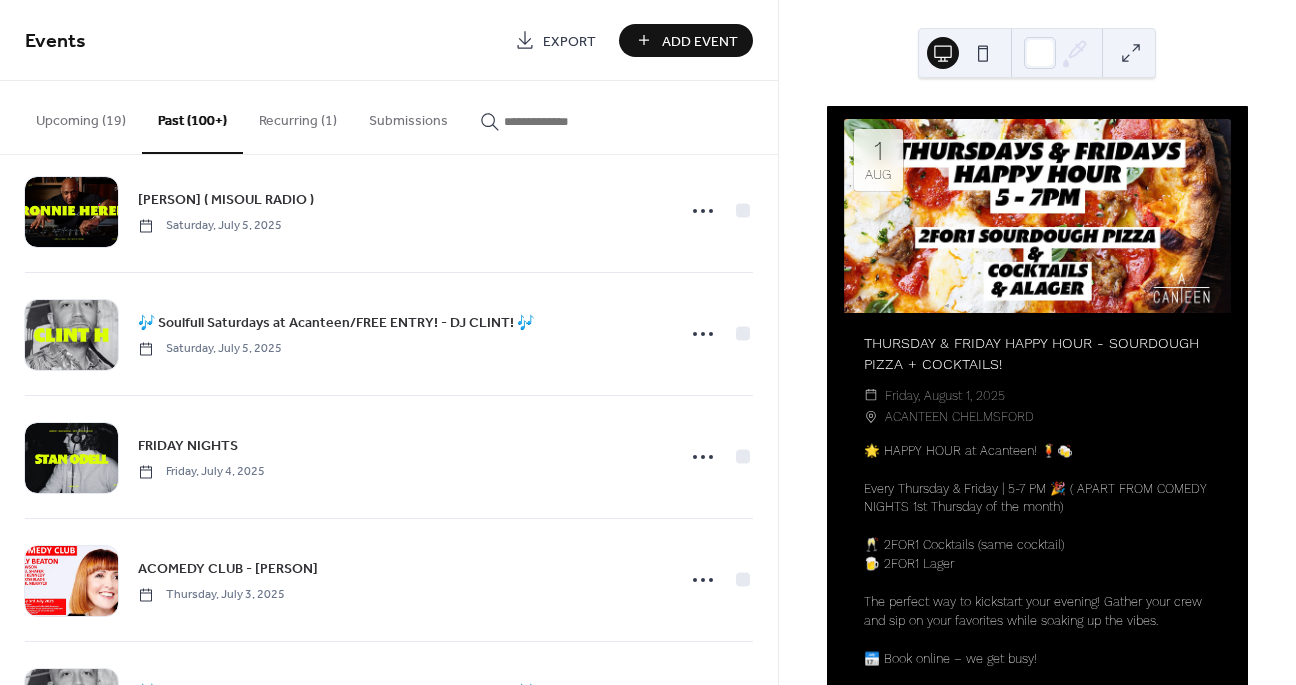 scroll, scrollTop: 0, scrollLeft: 0, axis: both 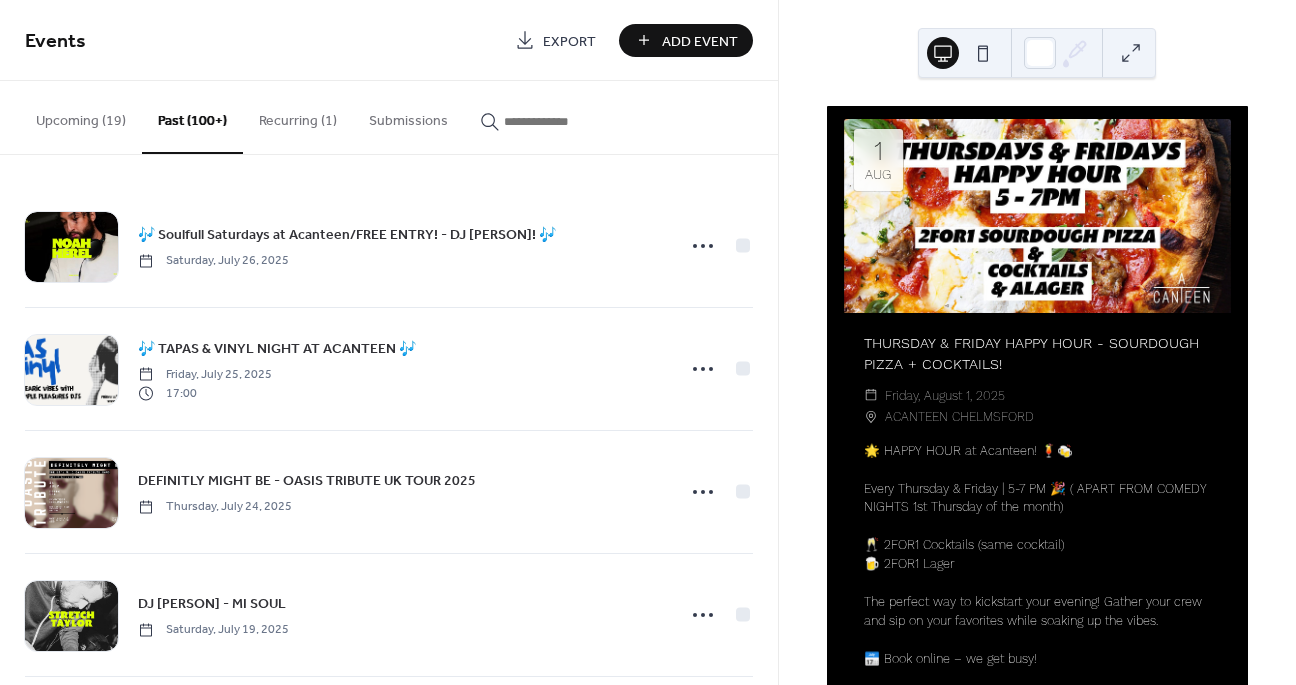 click on "Upcoming (19)" at bounding box center (81, 116) 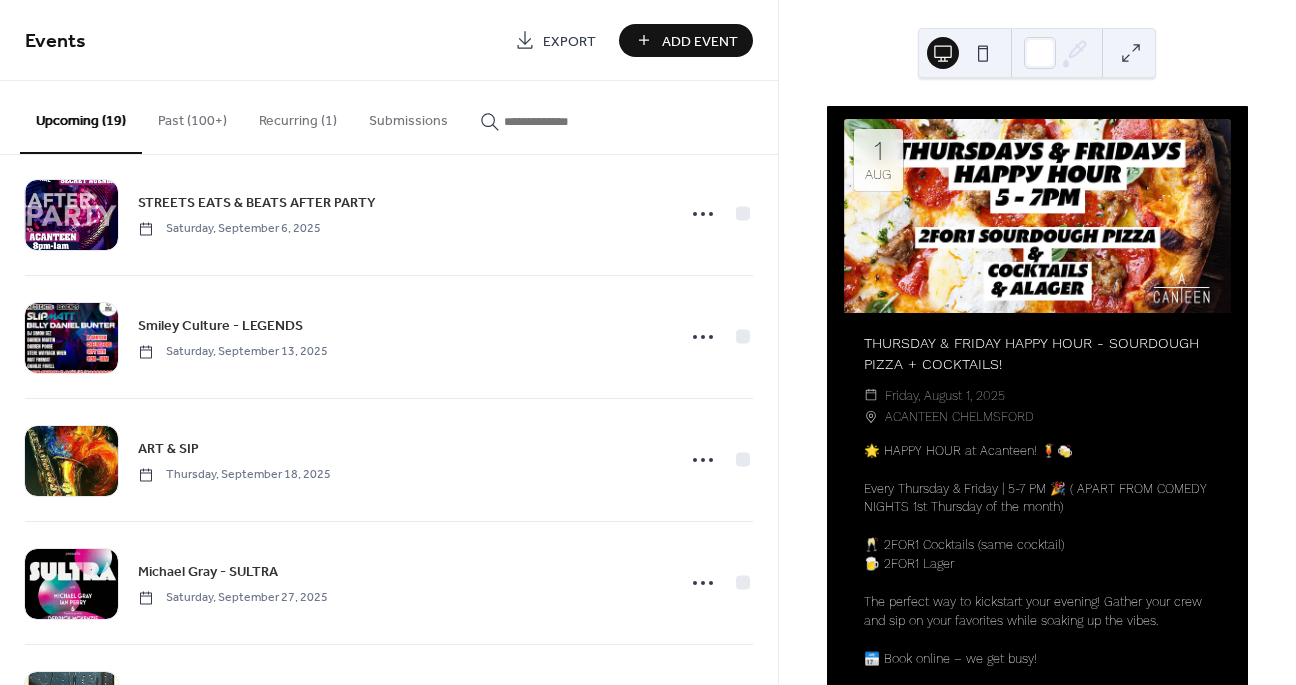 scroll, scrollTop: 1866, scrollLeft: 0, axis: vertical 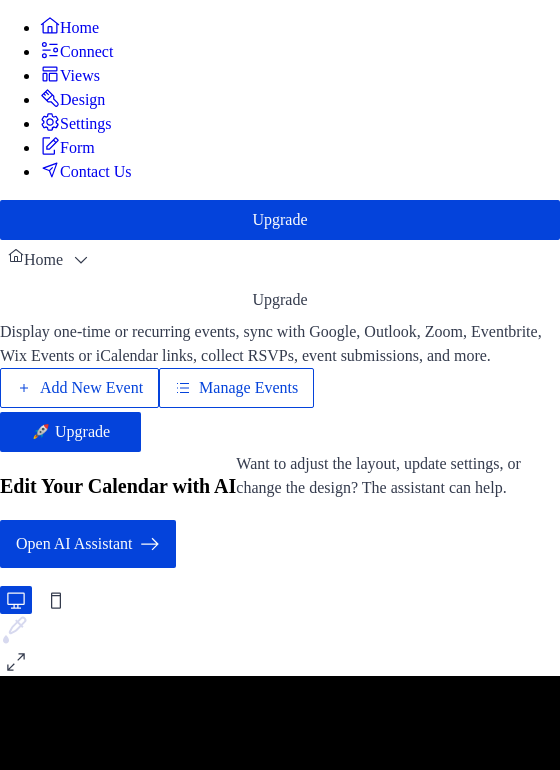 click on "Add New Event" at bounding box center (91, 388) 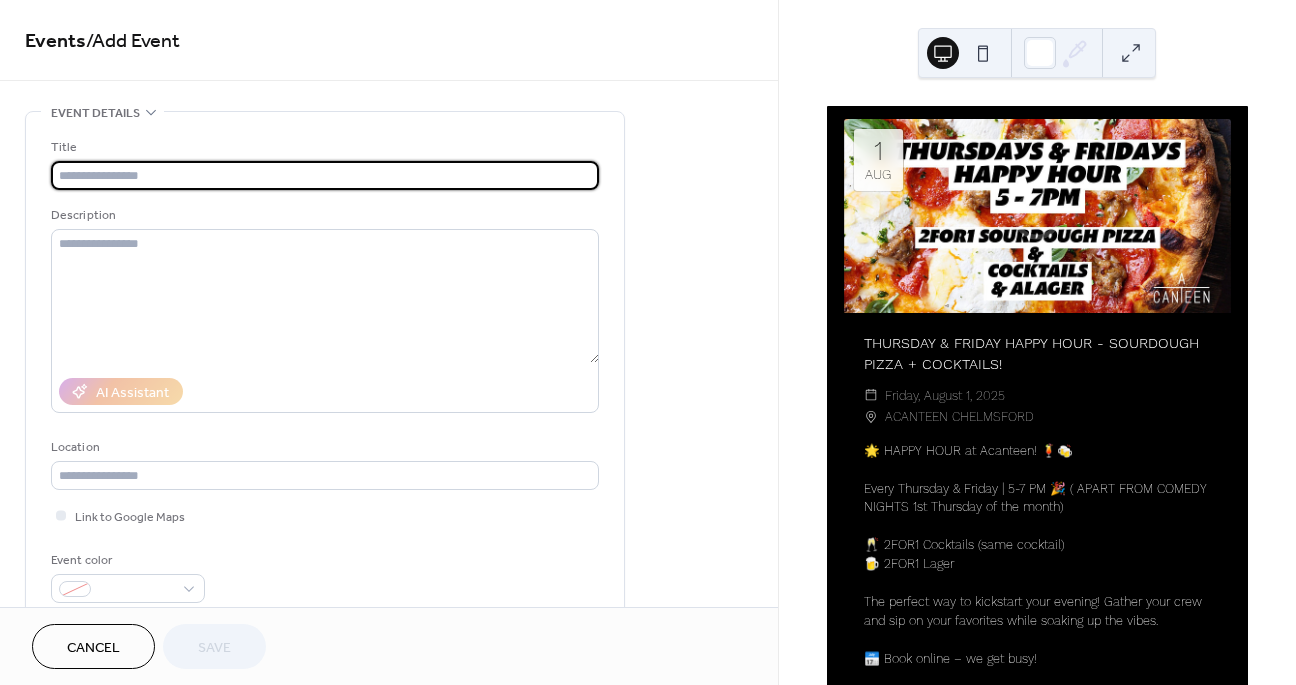scroll, scrollTop: 0, scrollLeft: 0, axis: both 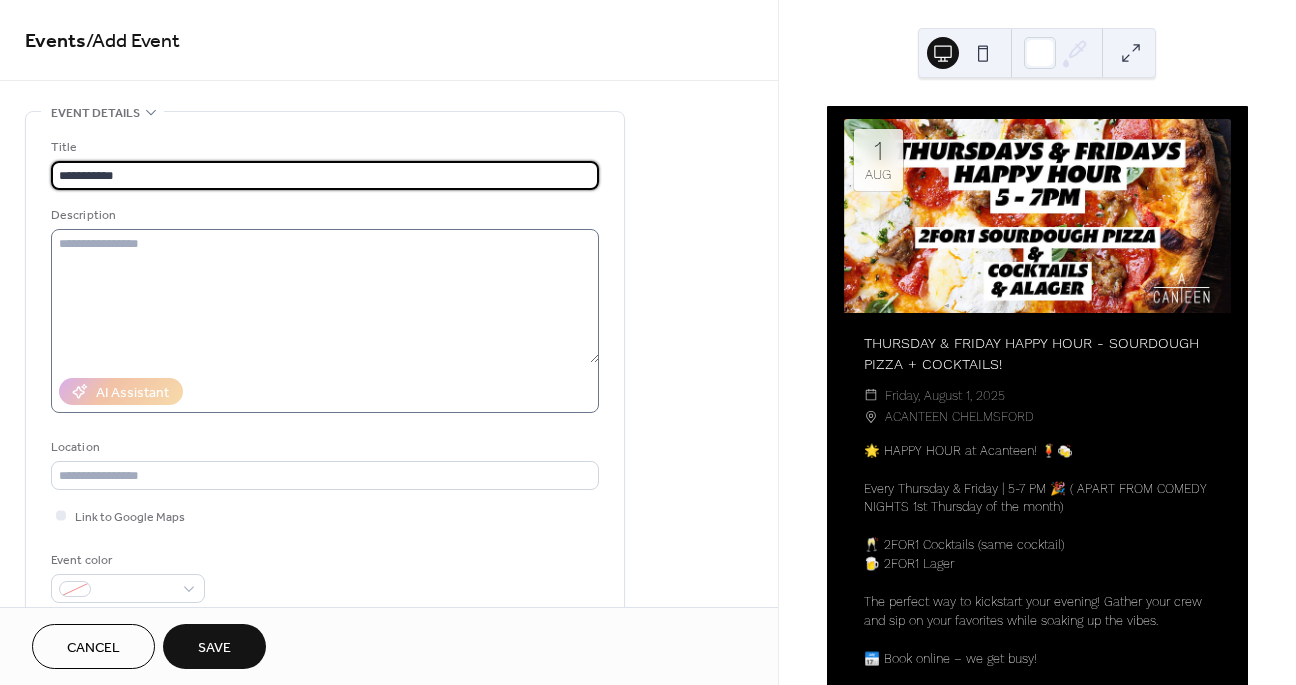 type on "**********" 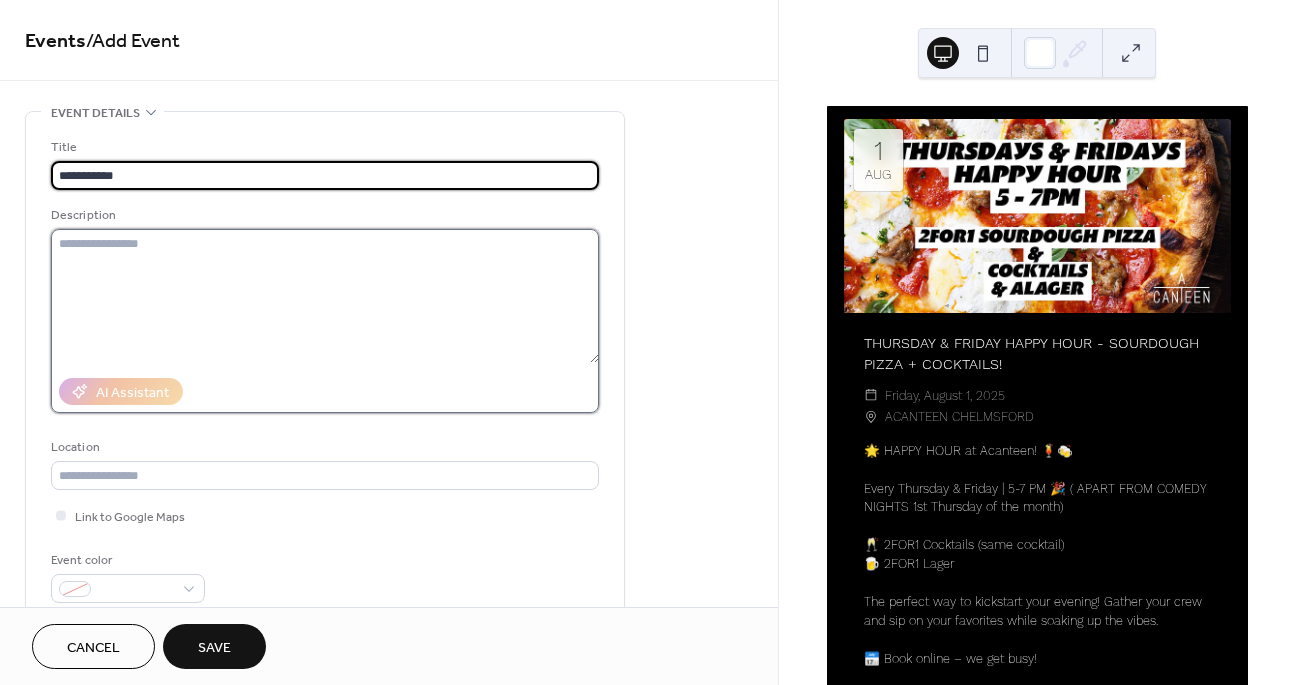 click at bounding box center [325, 296] 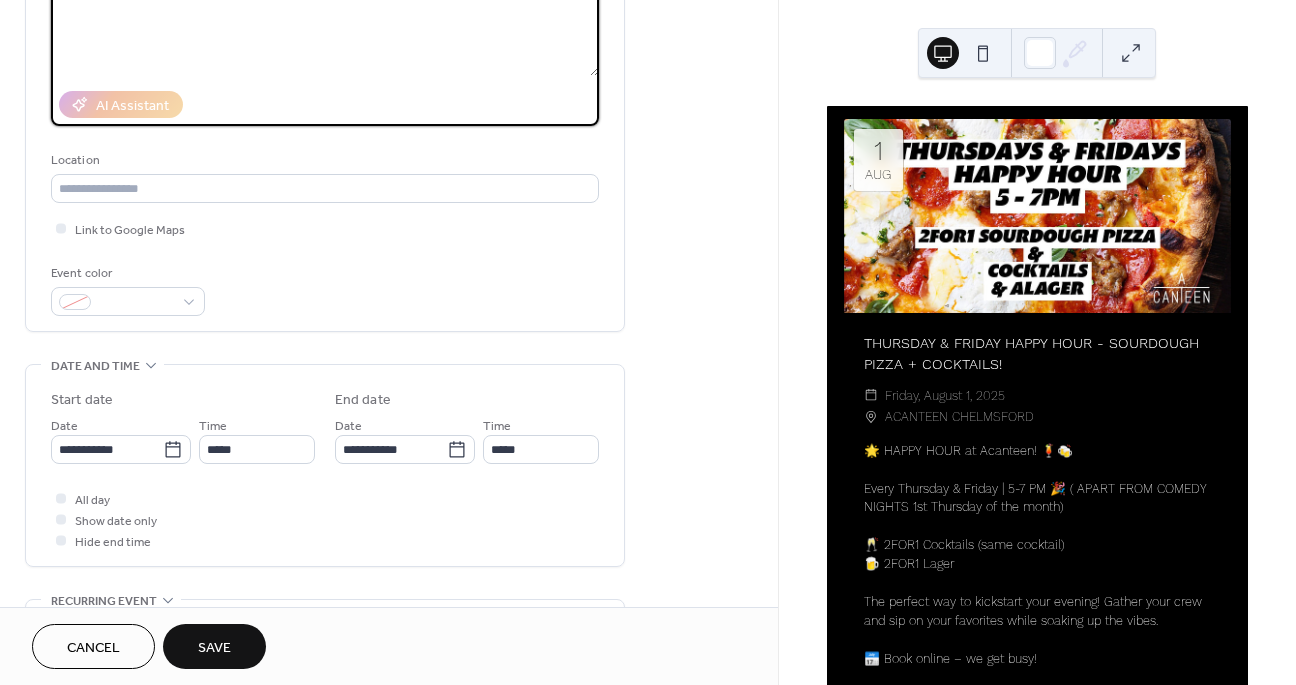 scroll, scrollTop: 339, scrollLeft: 0, axis: vertical 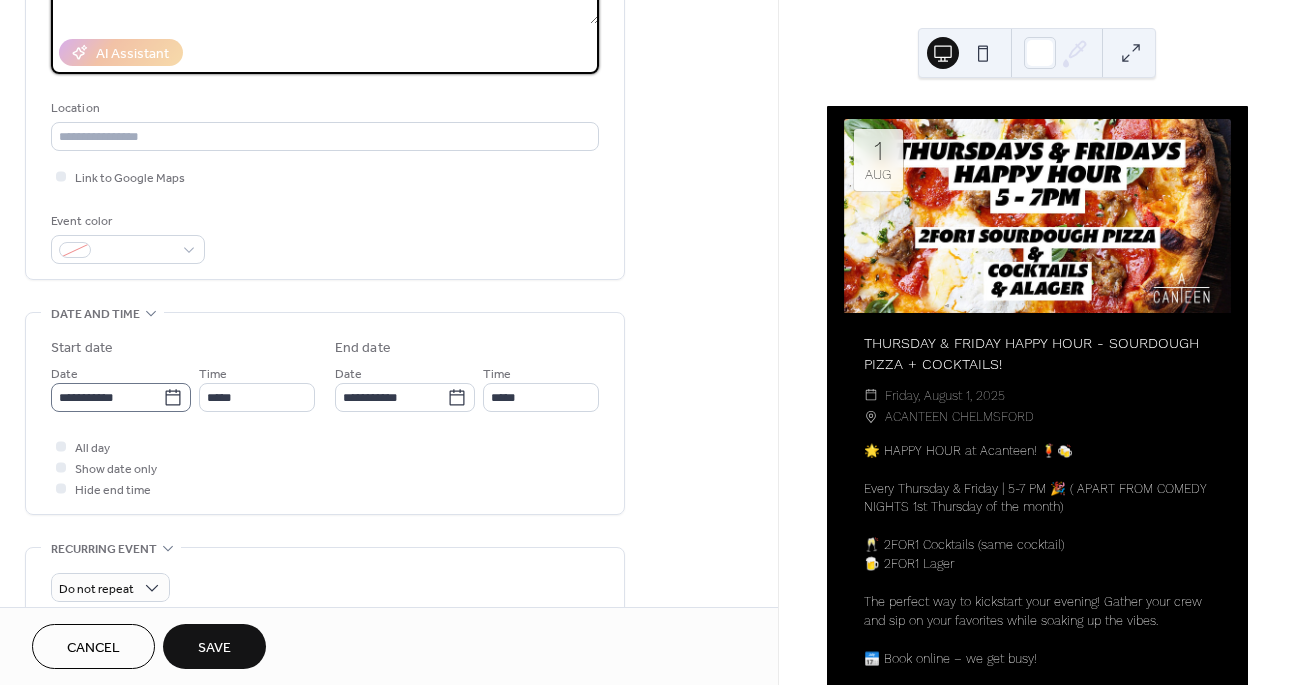 click 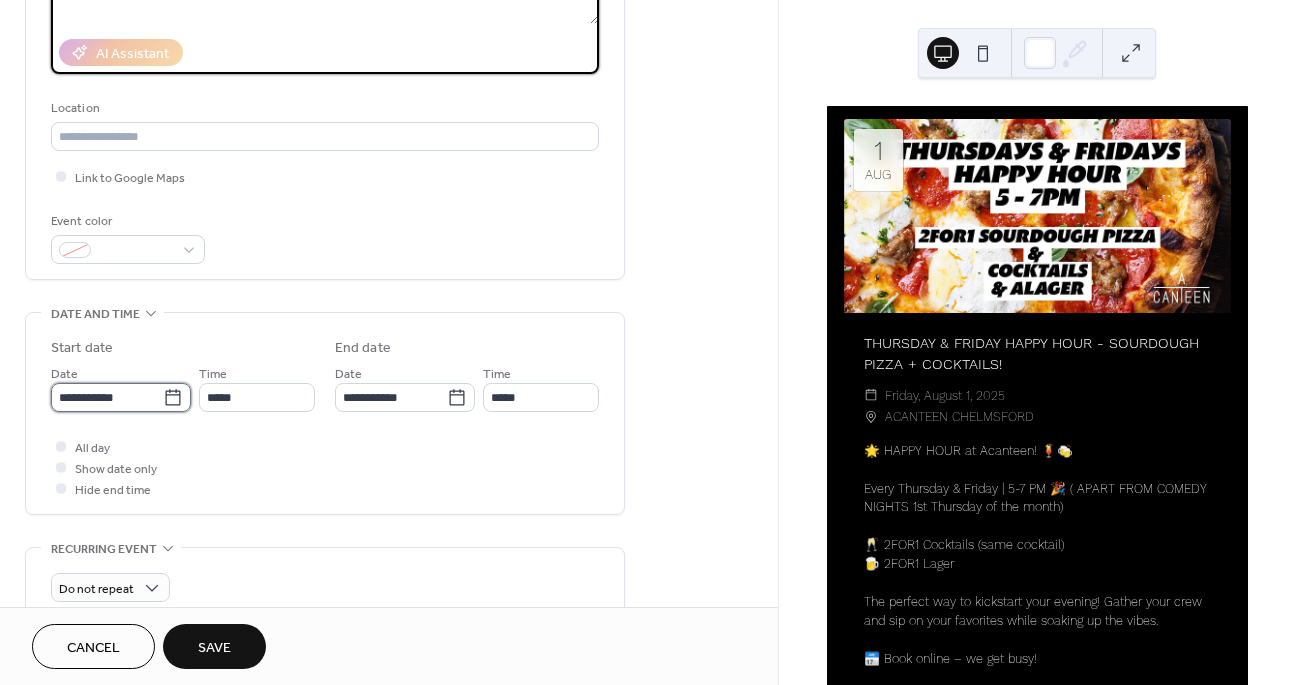 click on "**********" at bounding box center (107, 397) 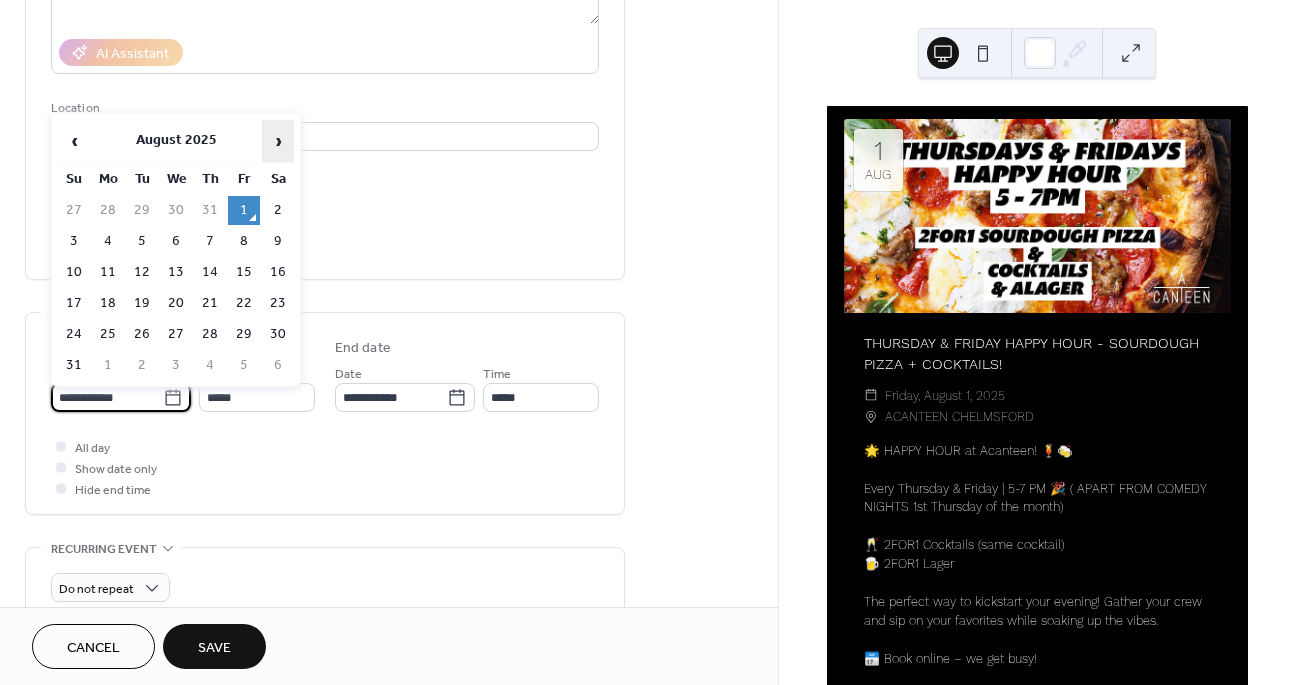 click on "›" at bounding box center [278, 141] 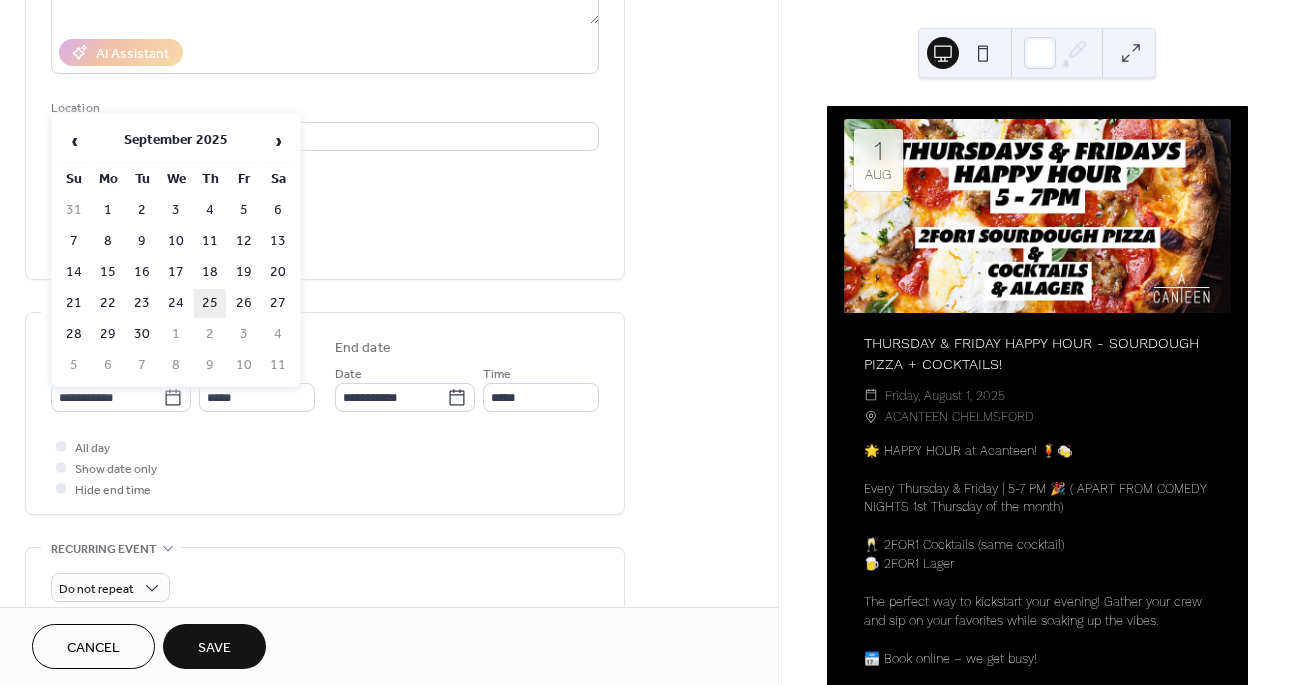 click on "25" at bounding box center [210, 303] 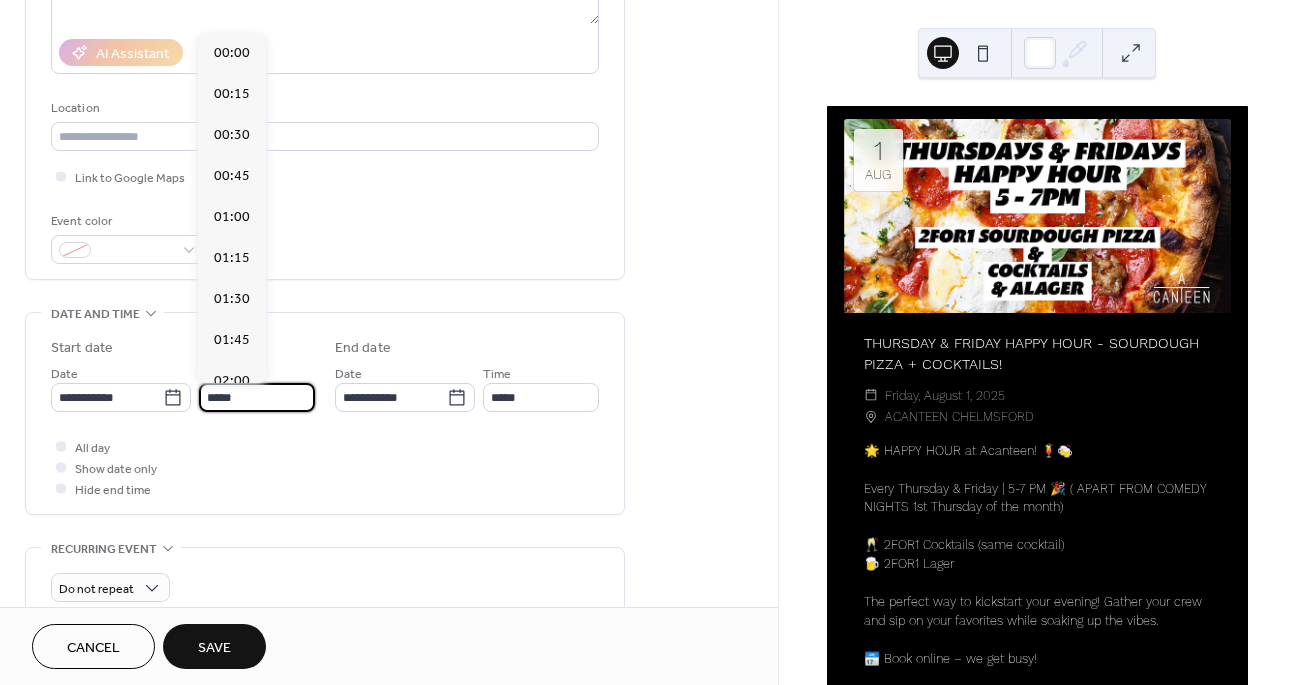 scroll, scrollTop: 1944, scrollLeft: 0, axis: vertical 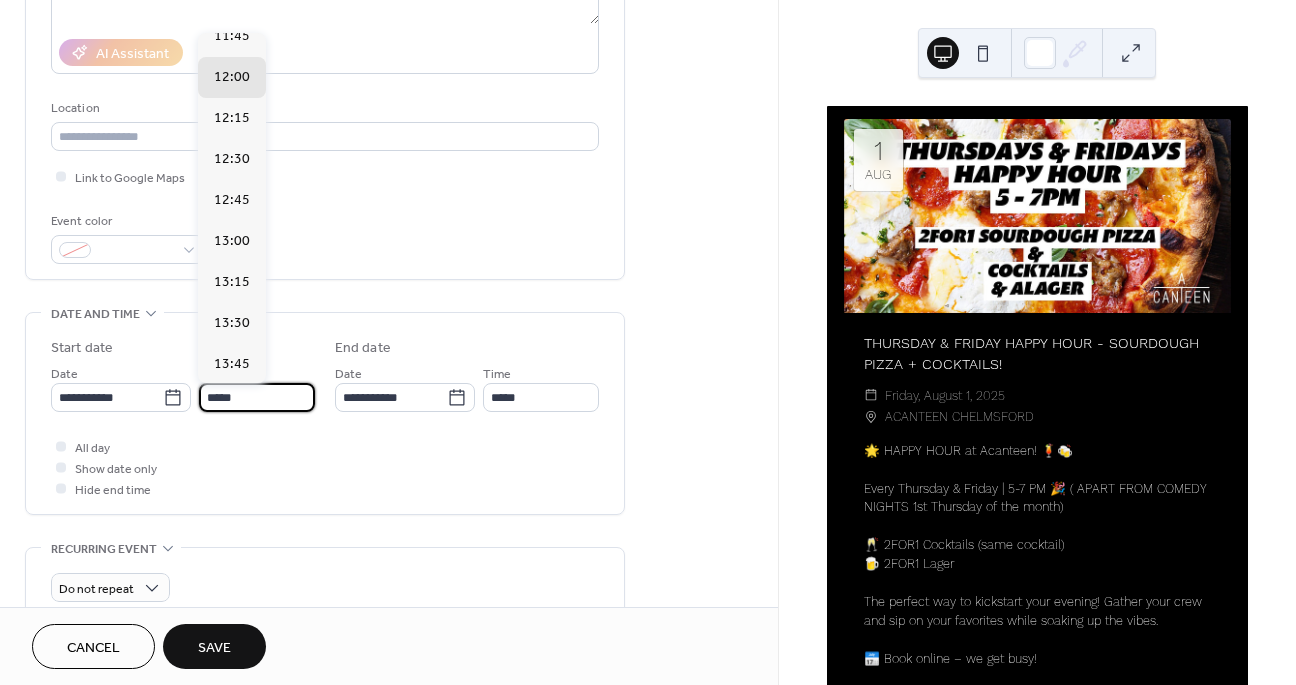 drag, startPoint x: 261, startPoint y: 395, endPoint x: 197, endPoint y: 395, distance: 64 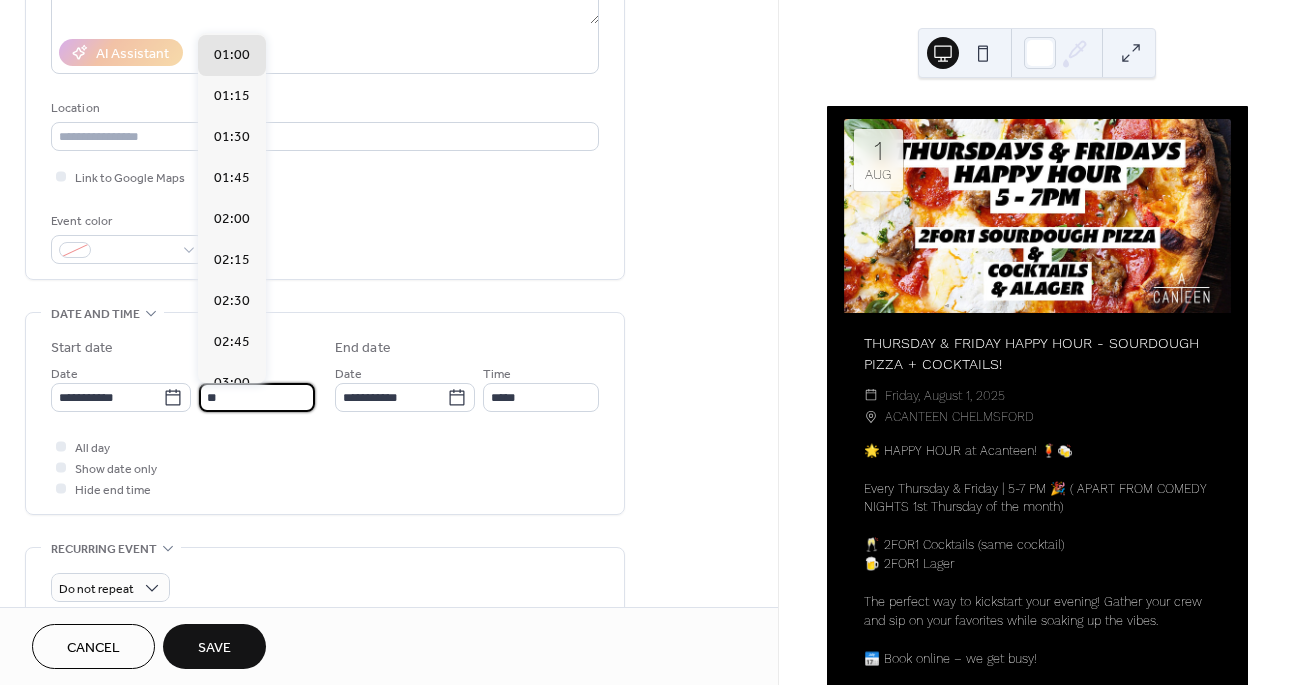 scroll, scrollTop: 3078, scrollLeft: 0, axis: vertical 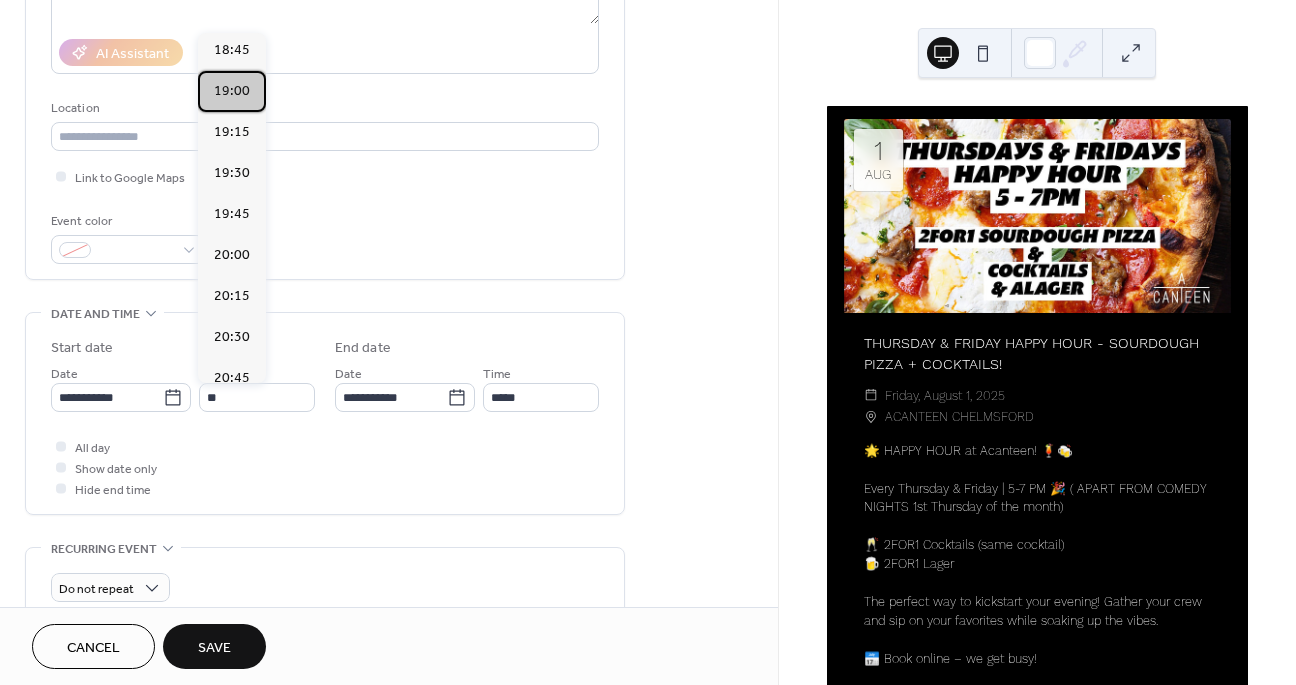 click on "19:00" at bounding box center (232, 91) 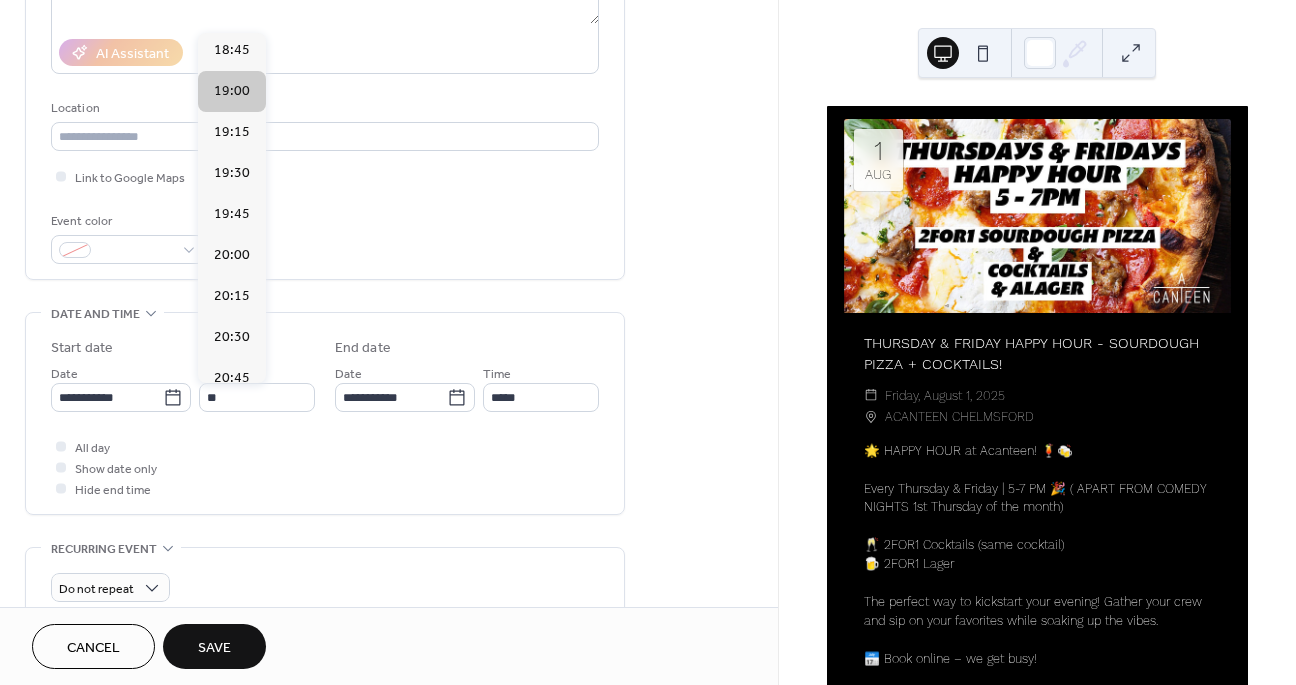 type on "*****" 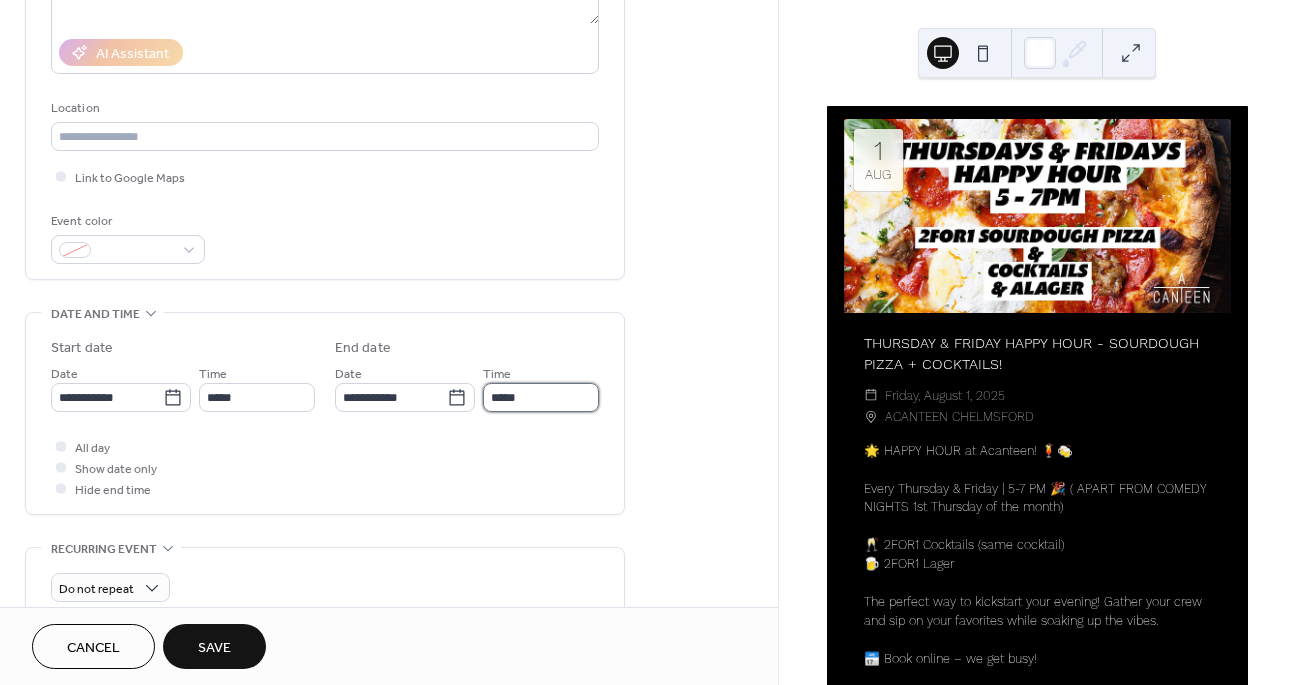 click on "*****" at bounding box center [541, 397] 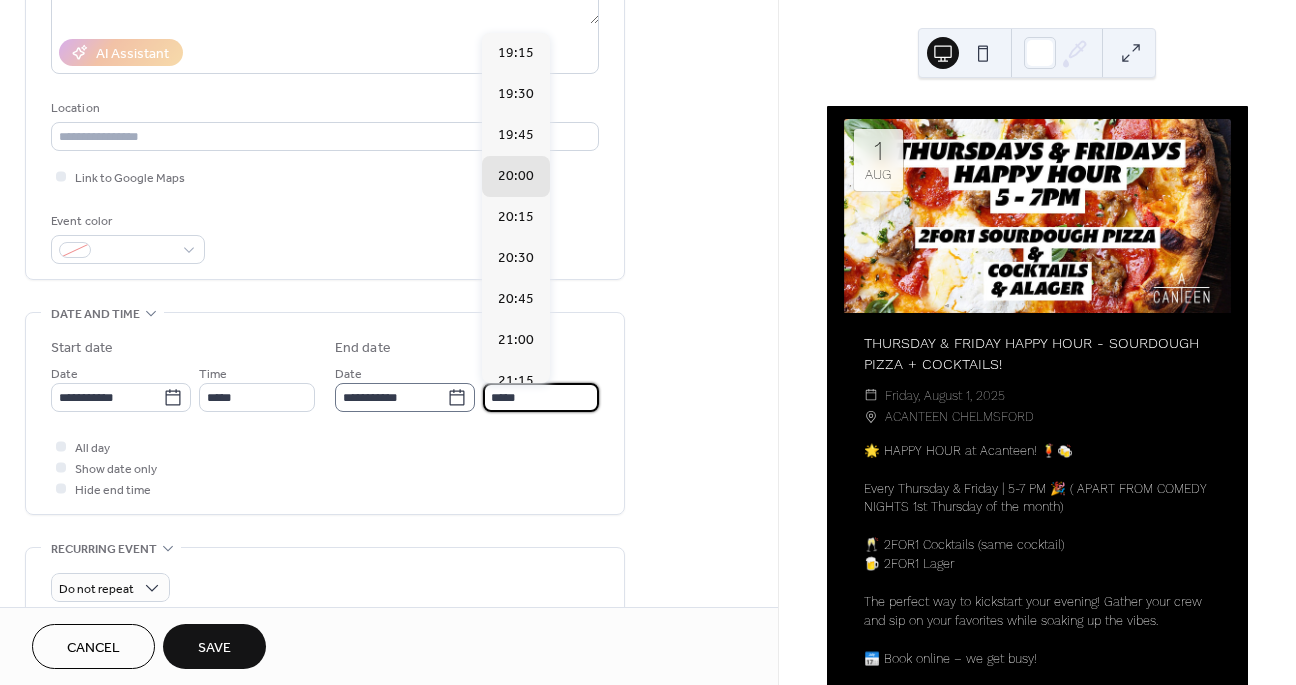 scroll, scrollTop: 1, scrollLeft: 0, axis: vertical 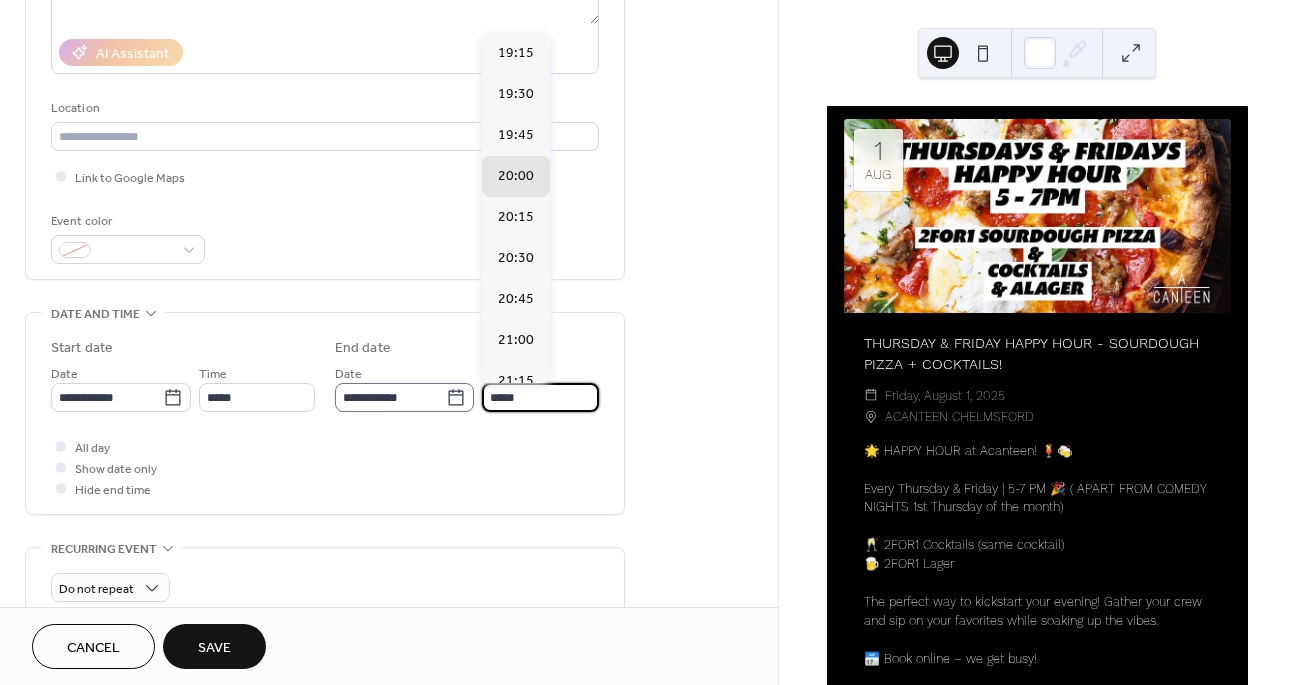 drag, startPoint x: 530, startPoint y: 398, endPoint x: 464, endPoint y: 398, distance: 66 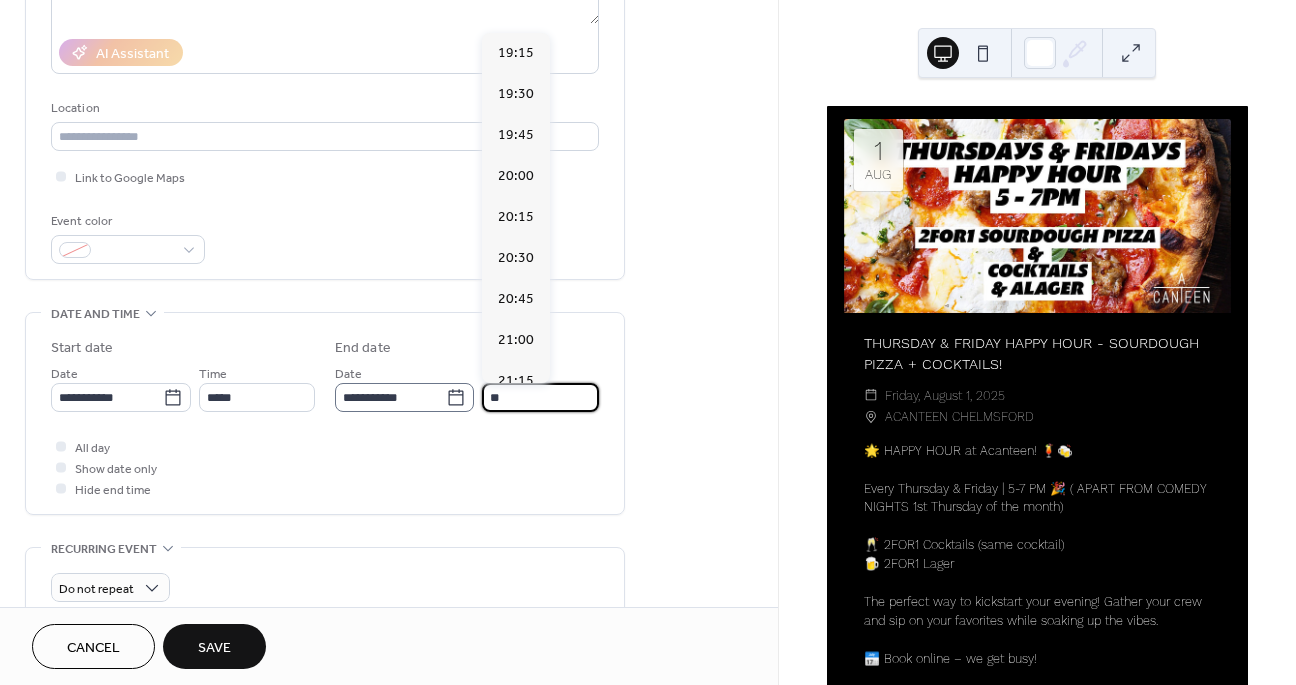 scroll, scrollTop: 419, scrollLeft: 0, axis: vertical 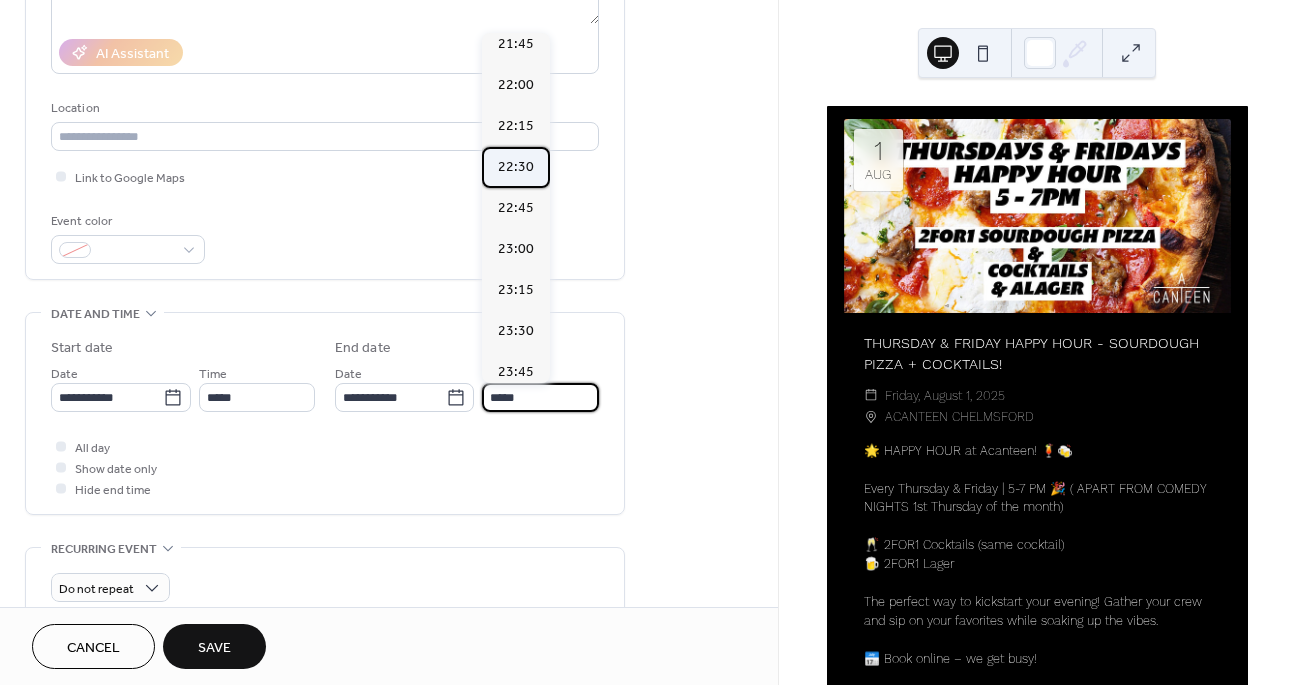 click on "22:30" at bounding box center [516, 167] 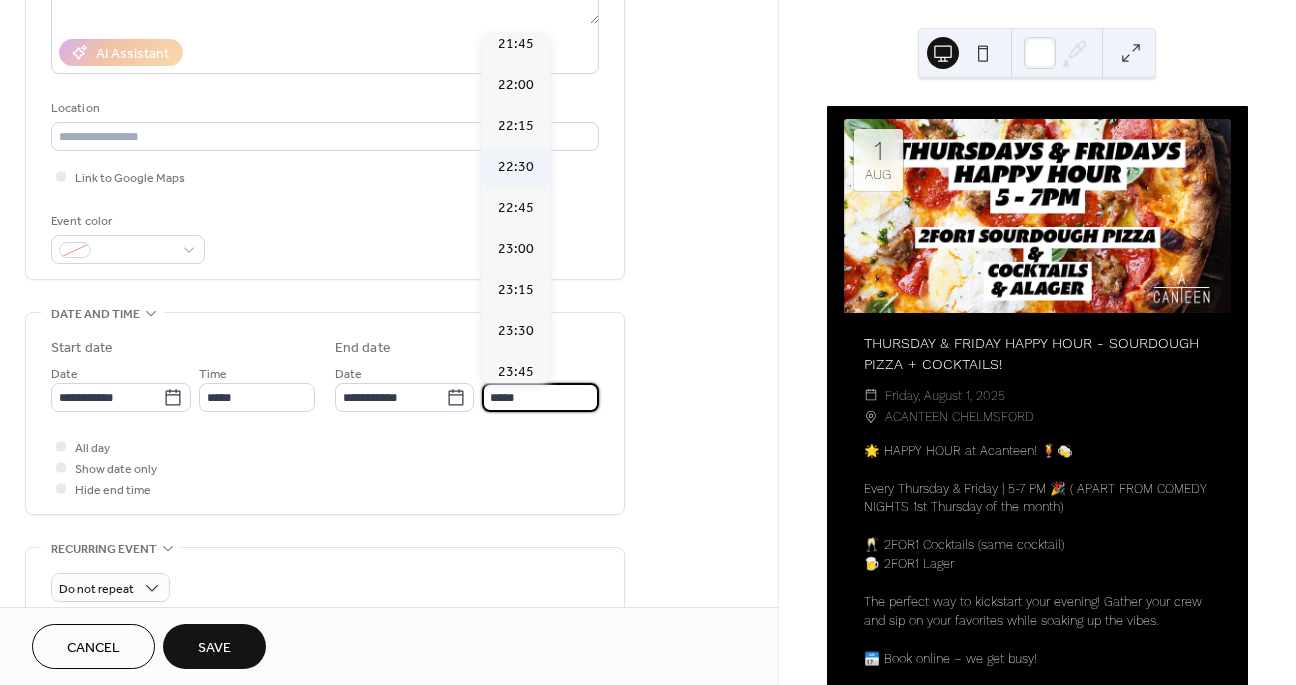 type on "*****" 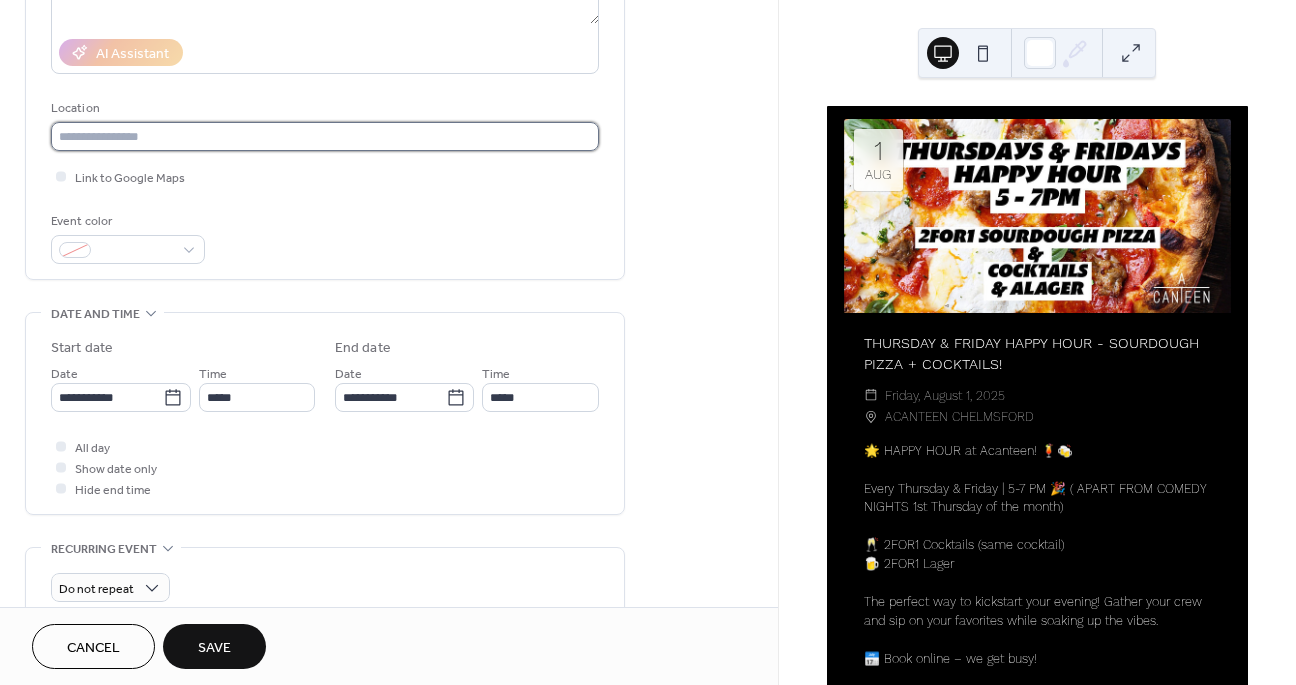 click at bounding box center (325, 136) 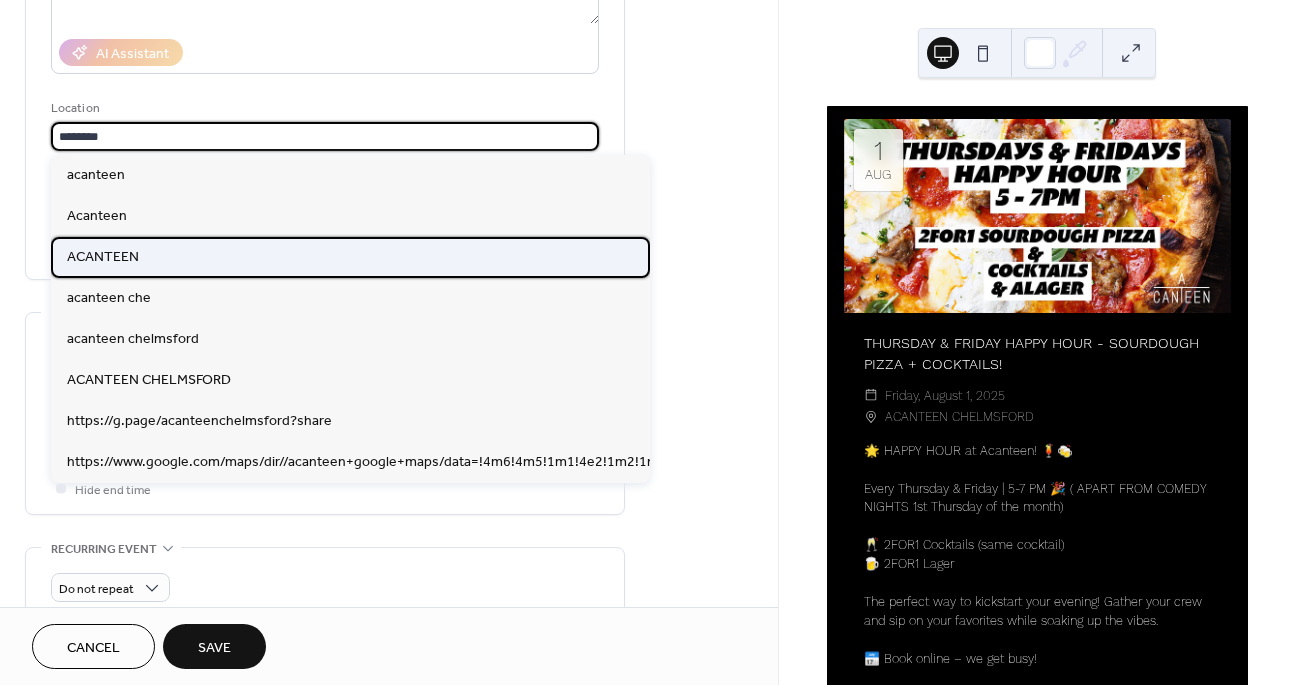 click on "ACANTEEN" at bounding box center (350, 257) 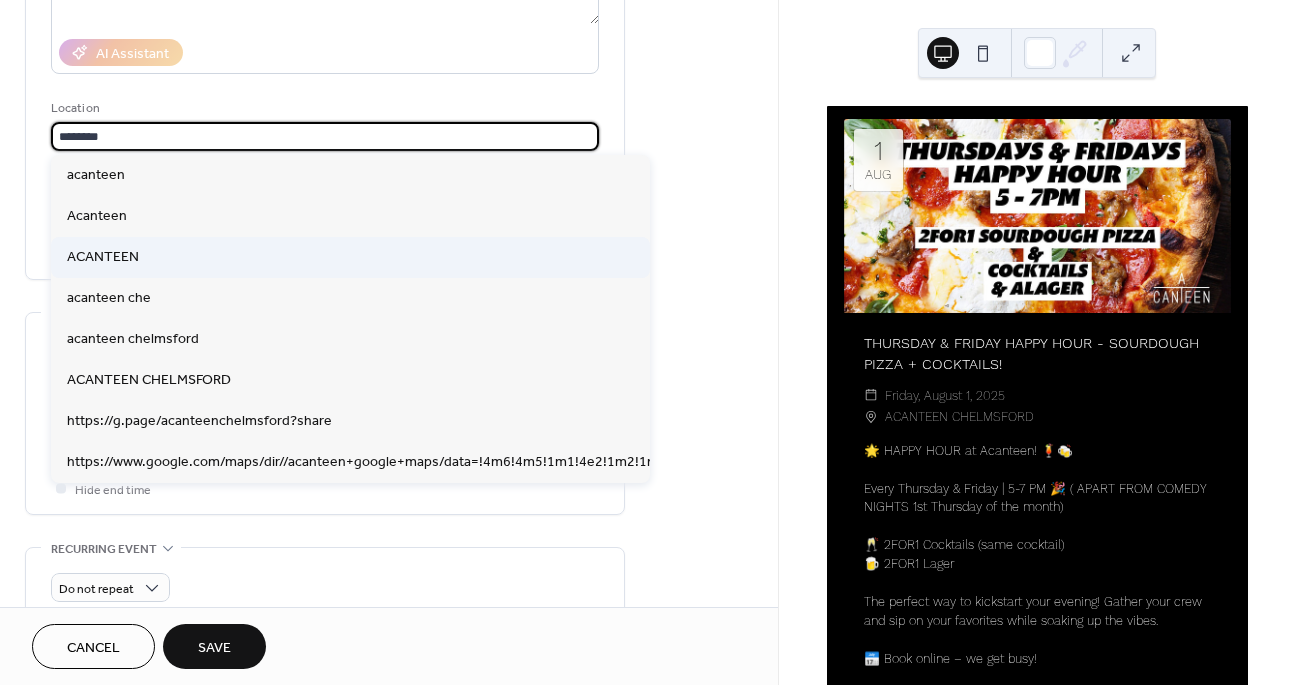 type on "********" 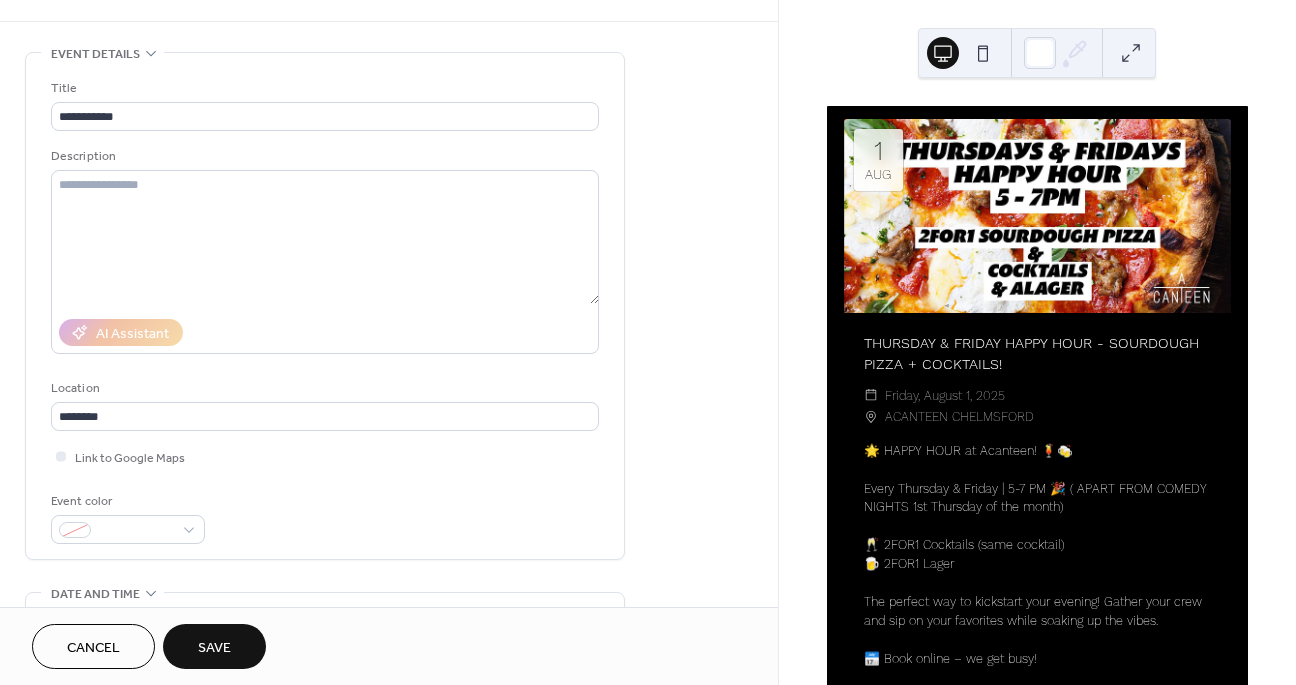 scroll, scrollTop: 0, scrollLeft: 0, axis: both 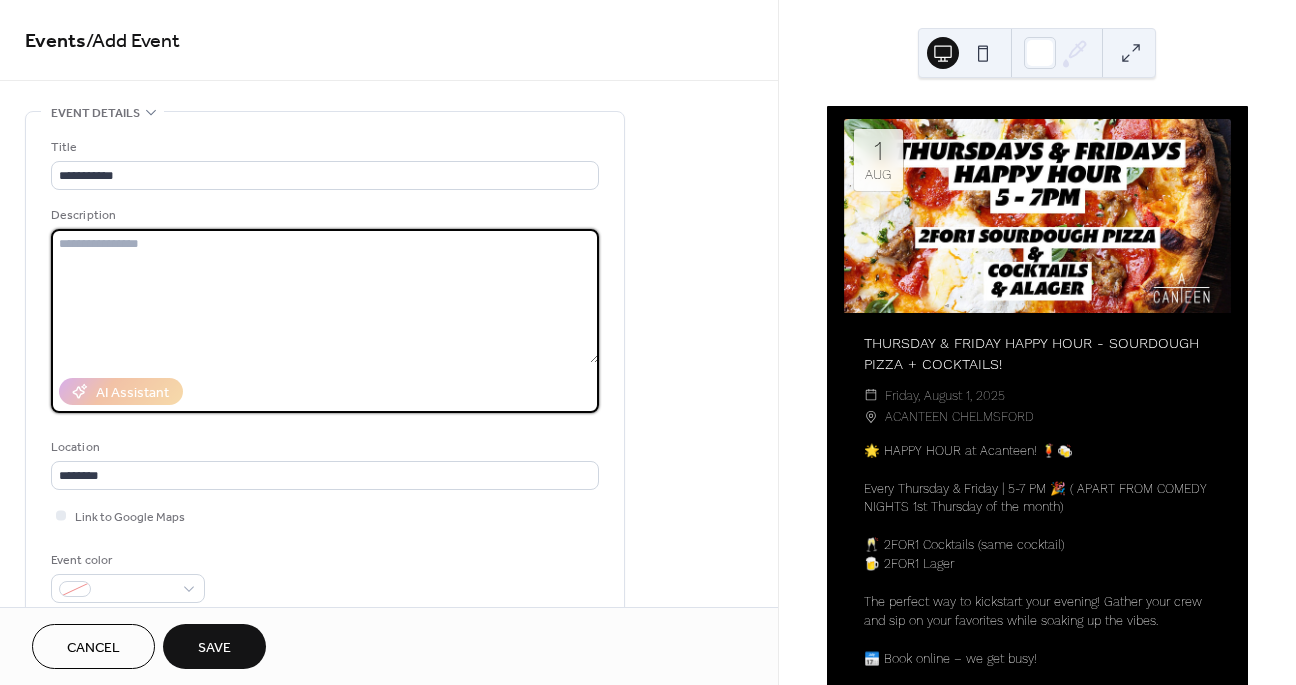click at bounding box center (325, 296) 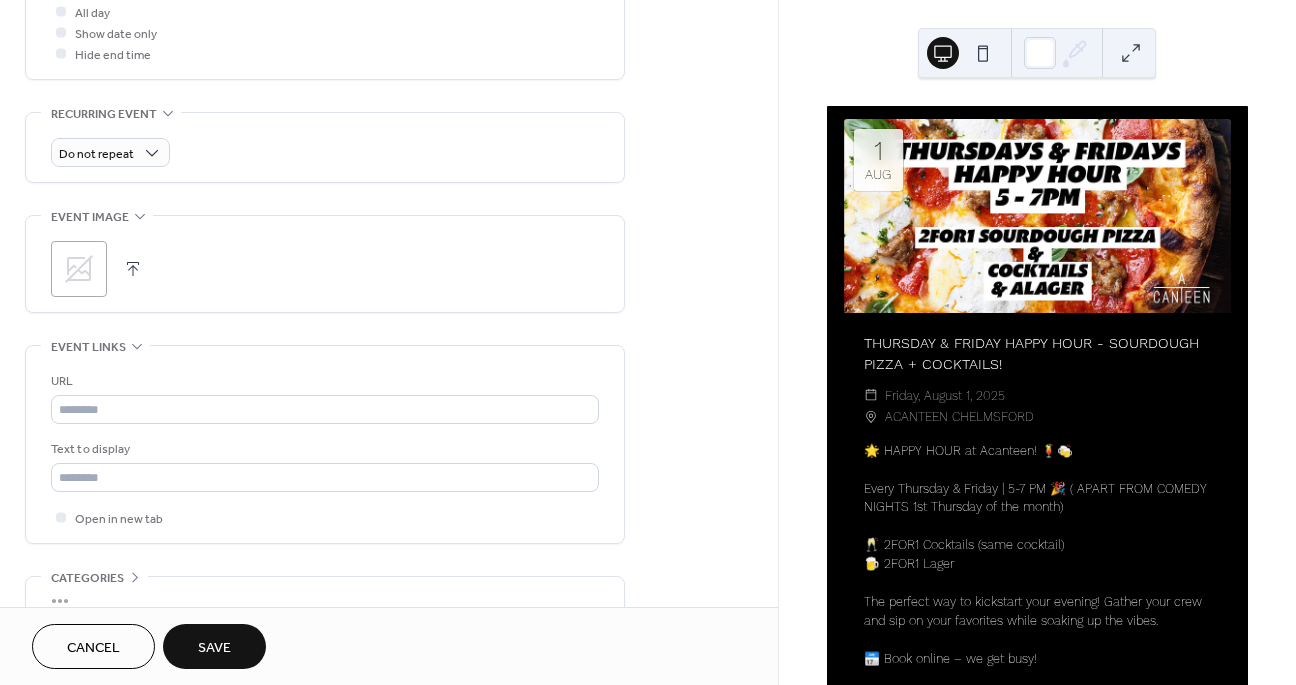 scroll, scrollTop: 792, scrollLeft: 0, axis: vertical 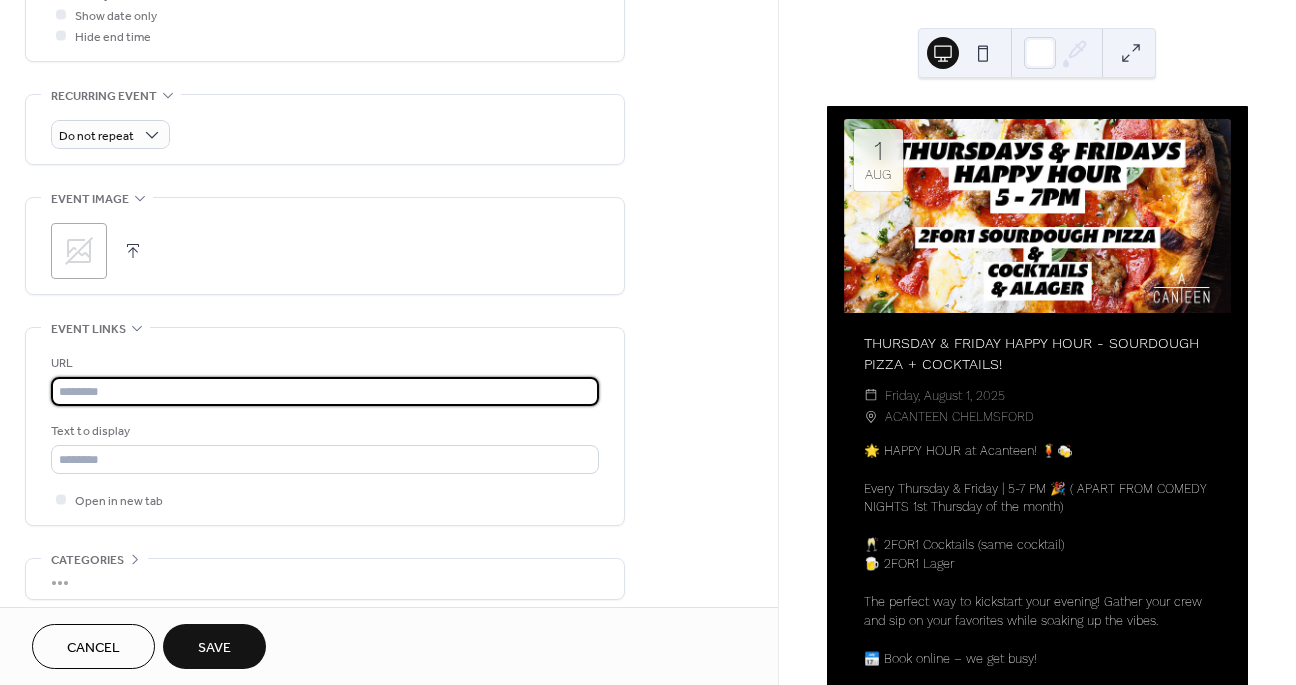 click at bounding box center (325, 391) 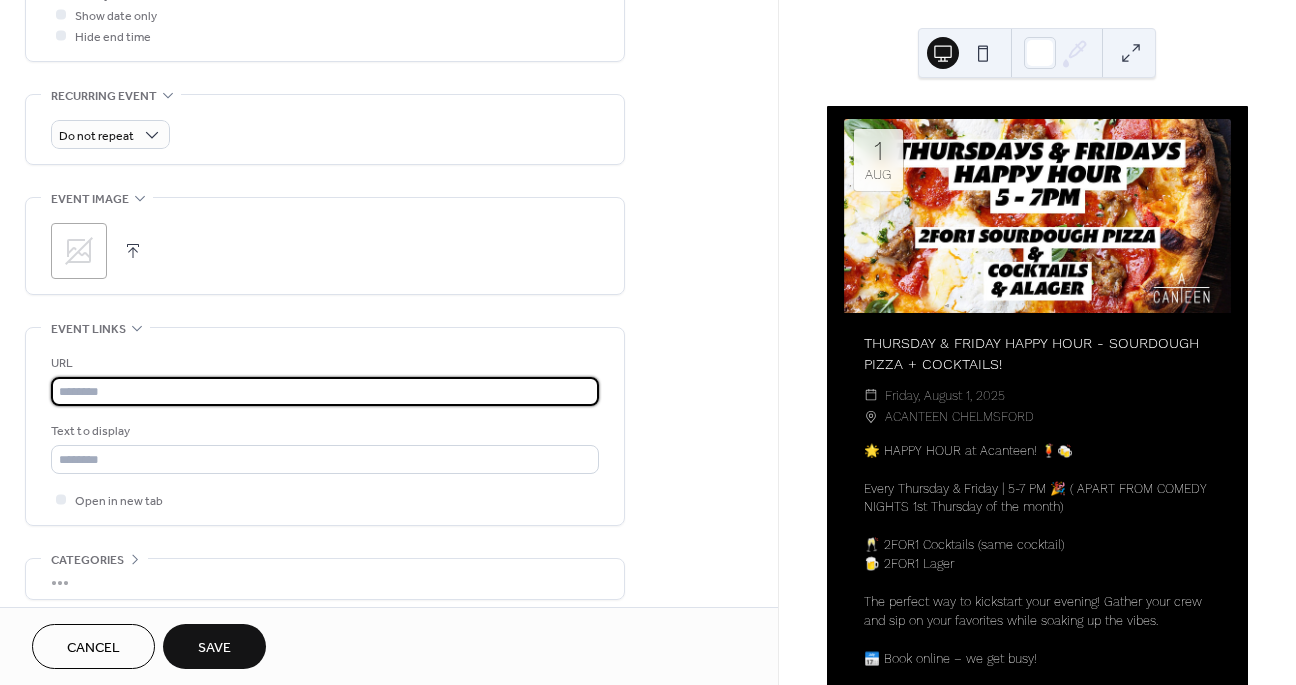 paste on "**********" 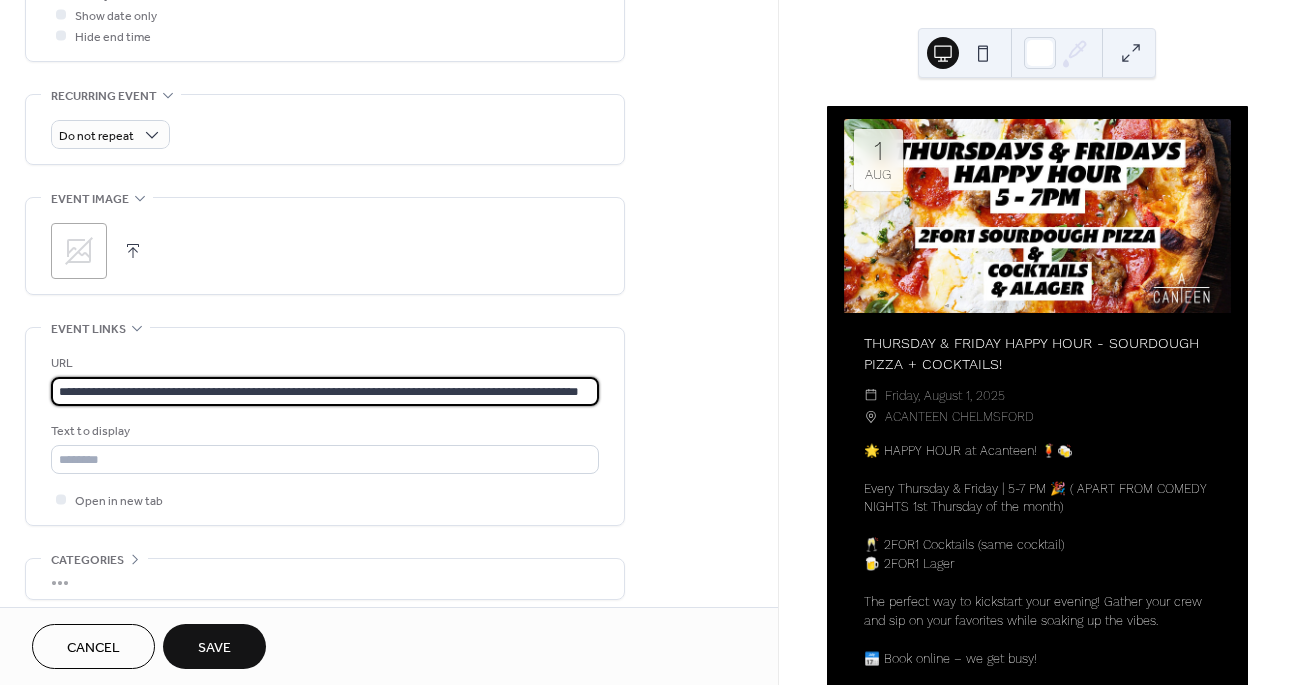 scroll, scrollTop: 0, scrollLeft: 62, axis: horizontal 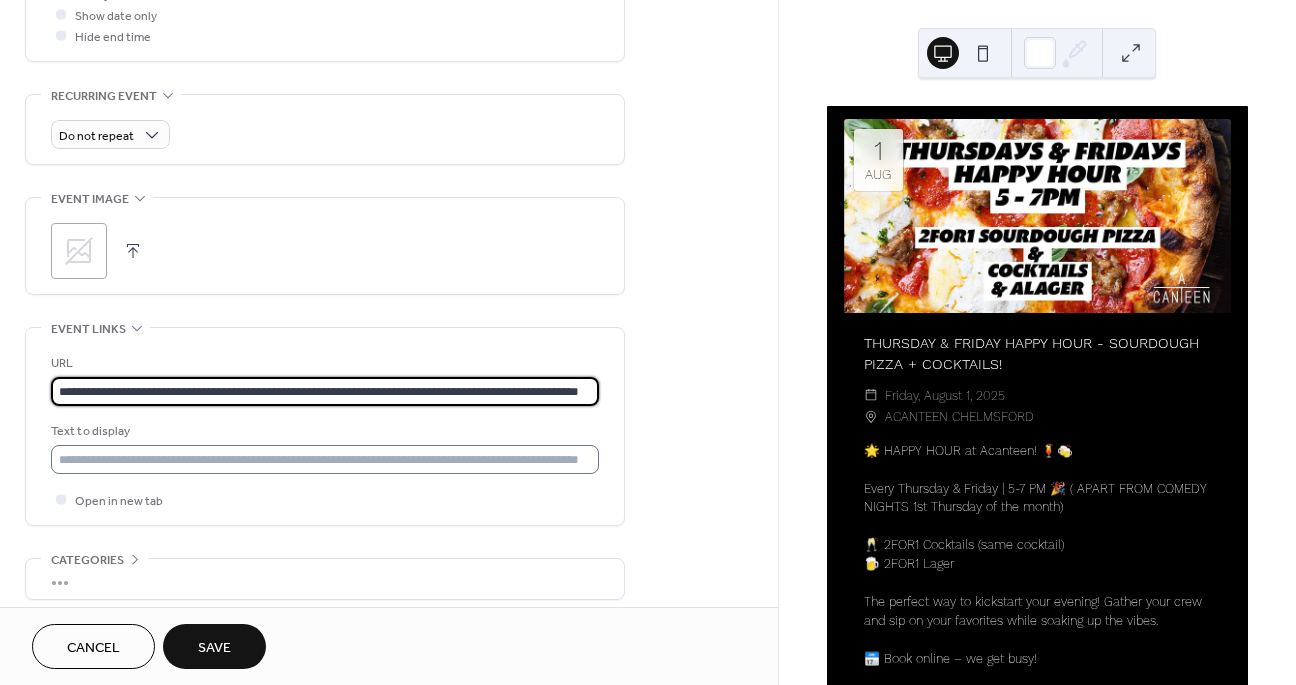 type on "**********" 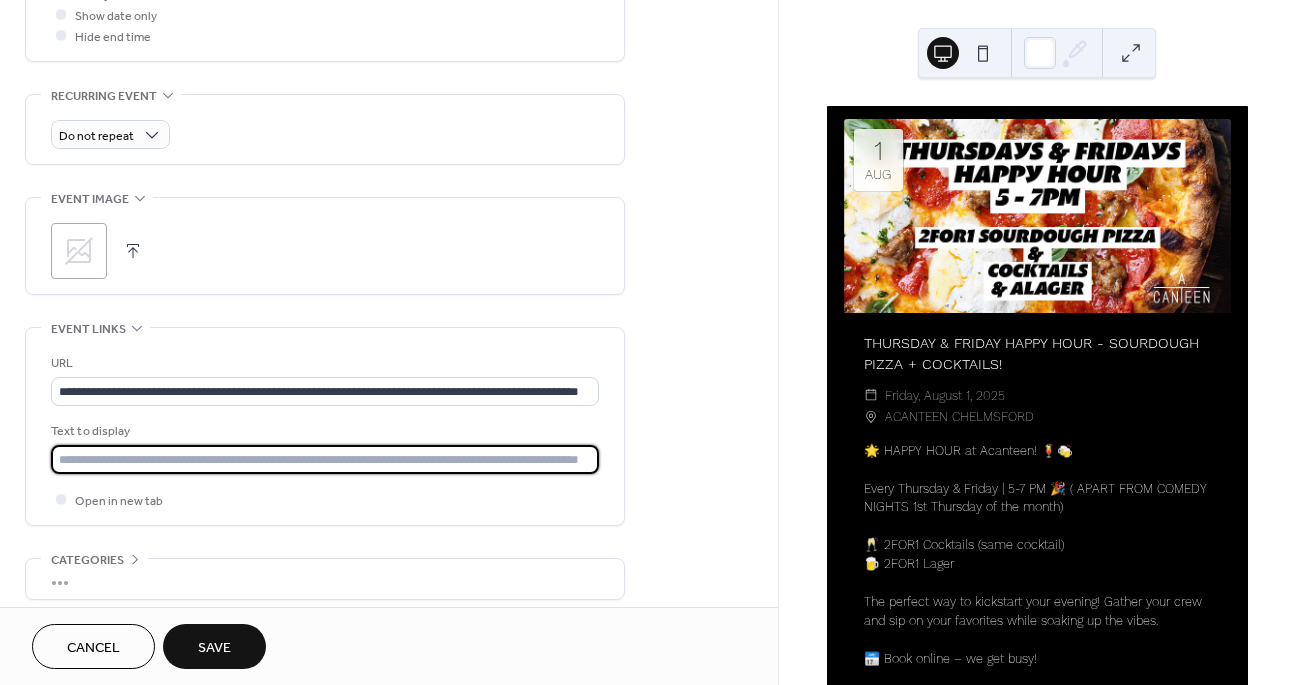scroll, scrollTop: 0, scrollLeft: 0, axis: both 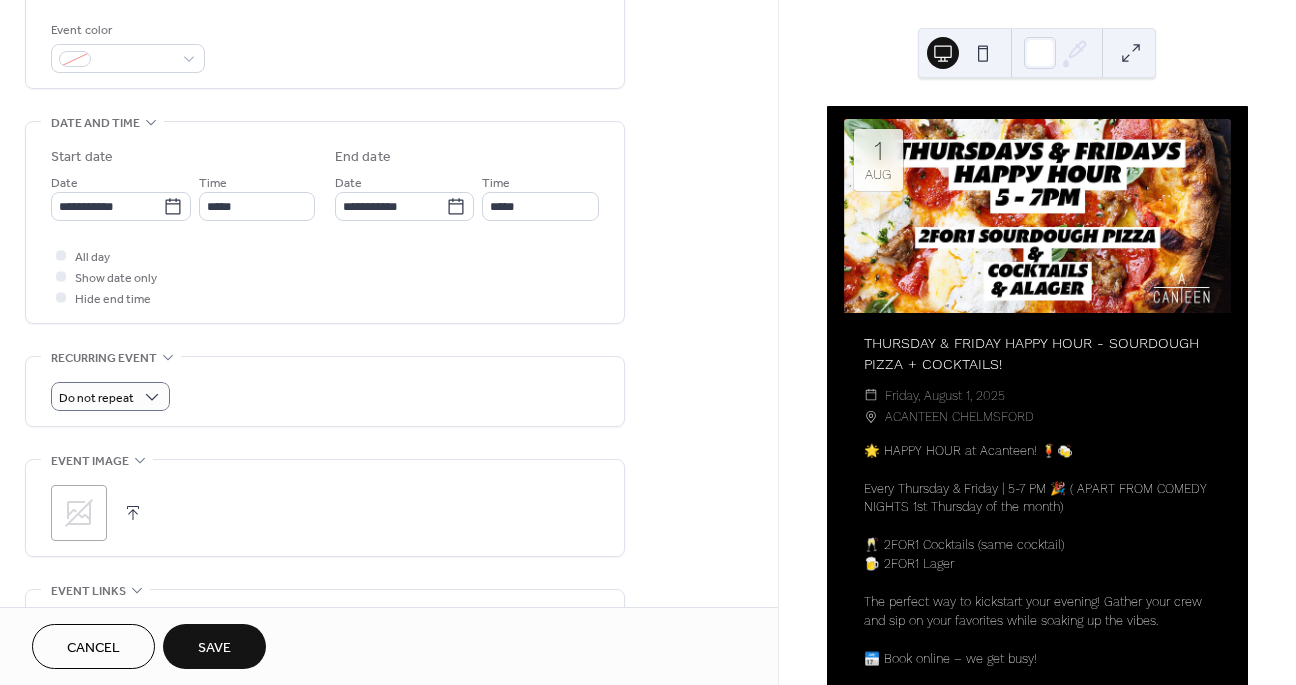 type on "**********" 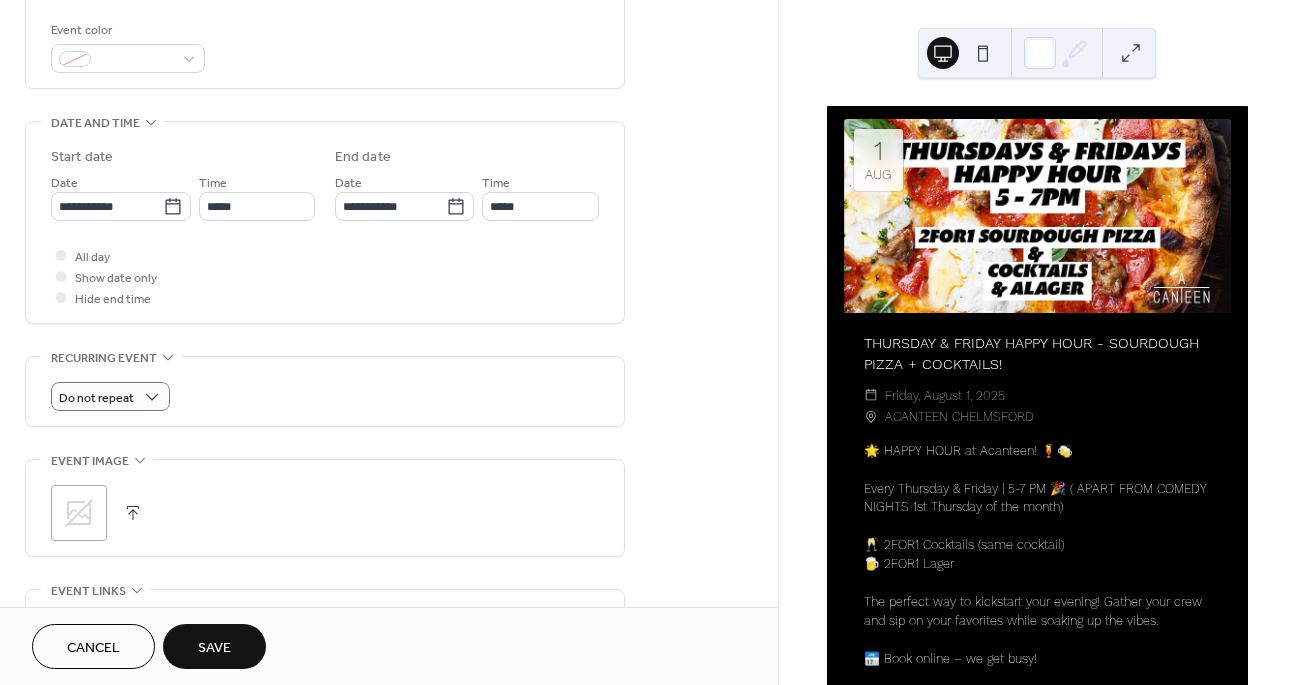 click on "**********" at bounding box center [325, 258] 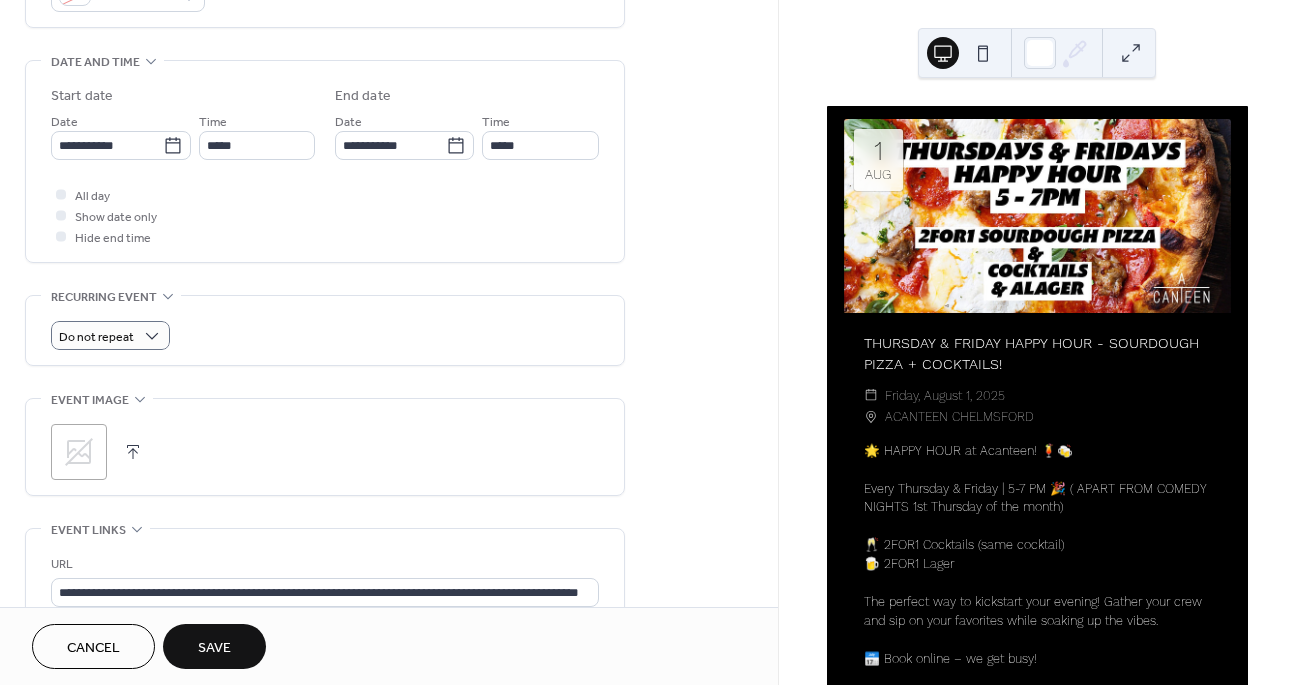 scroll, scrollTop: 599, scrollLeft: 0, axis: vertical 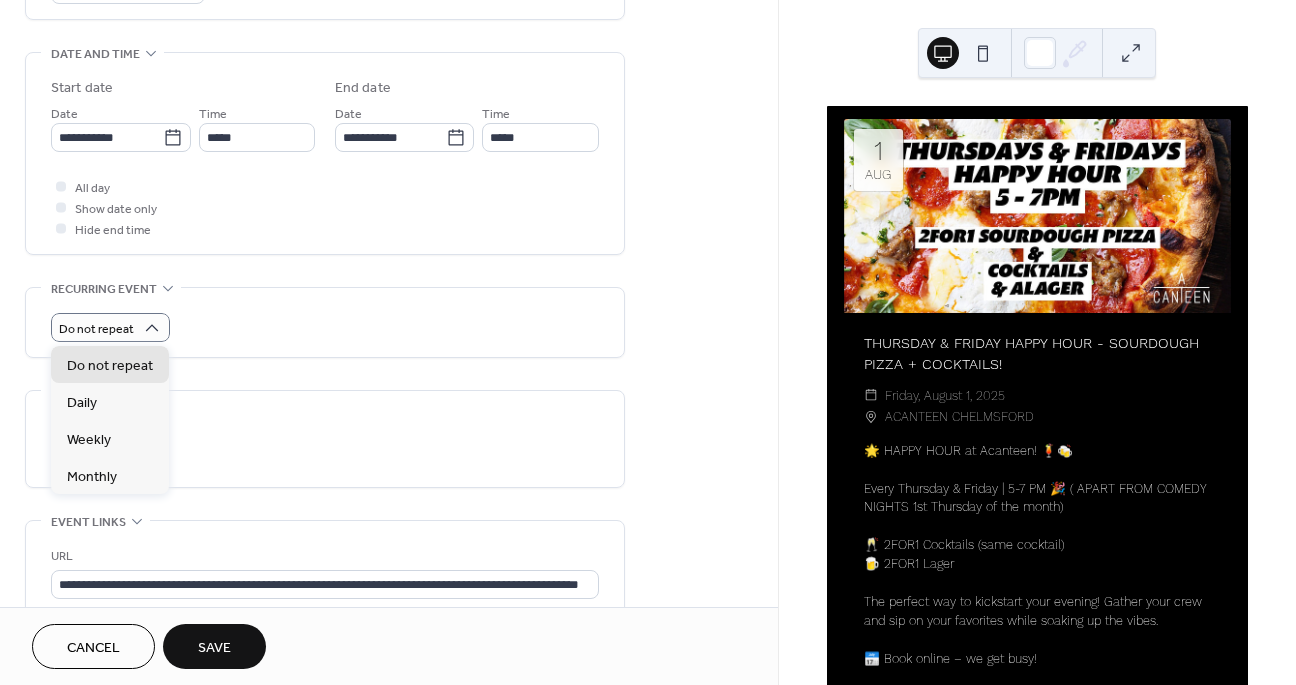 click on "Recurring event Do not repeat •••" at bounding box center (325, 322) 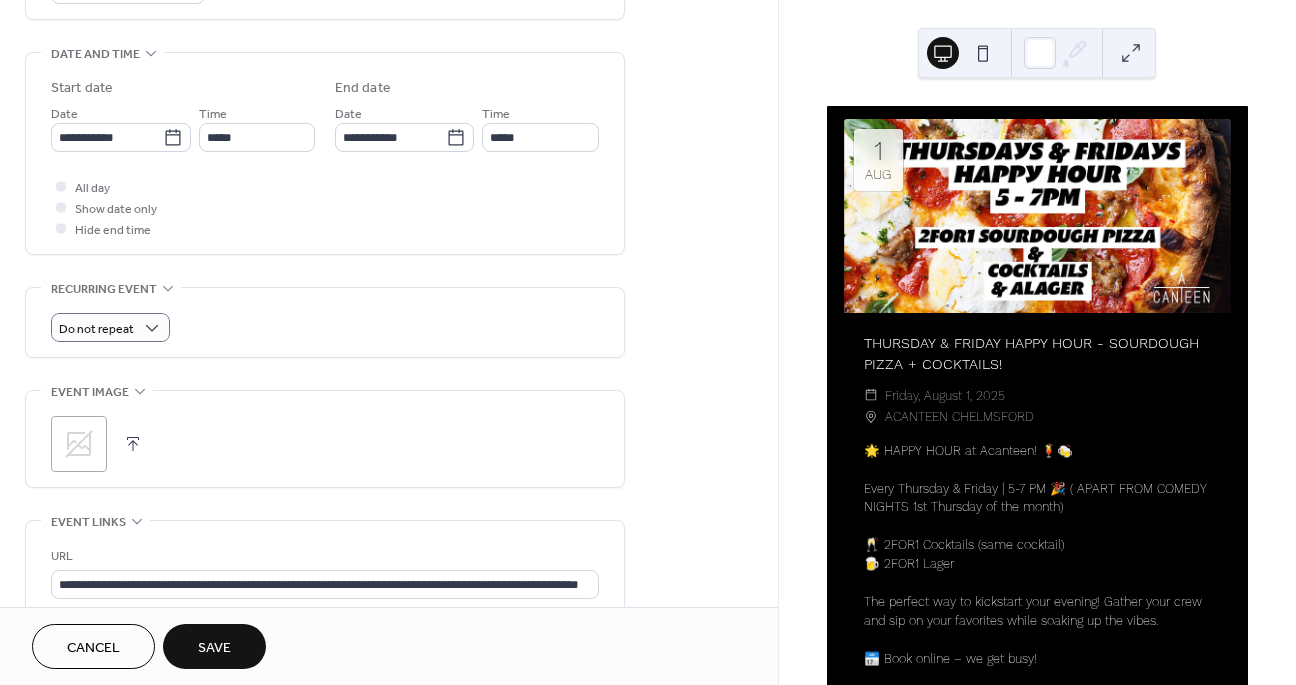 click on "Save" at bounding box center [214, 648] 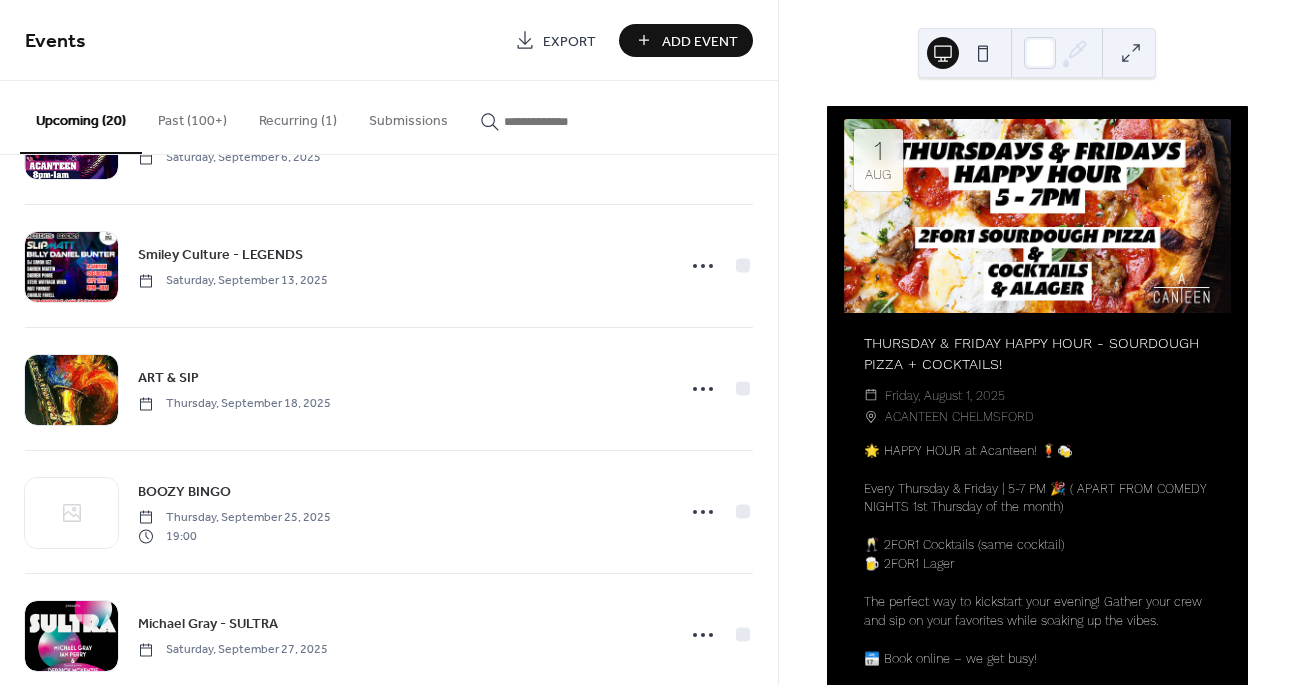 scroll, scrollTop: 1733, scrollLeft: 0, axis: vertical 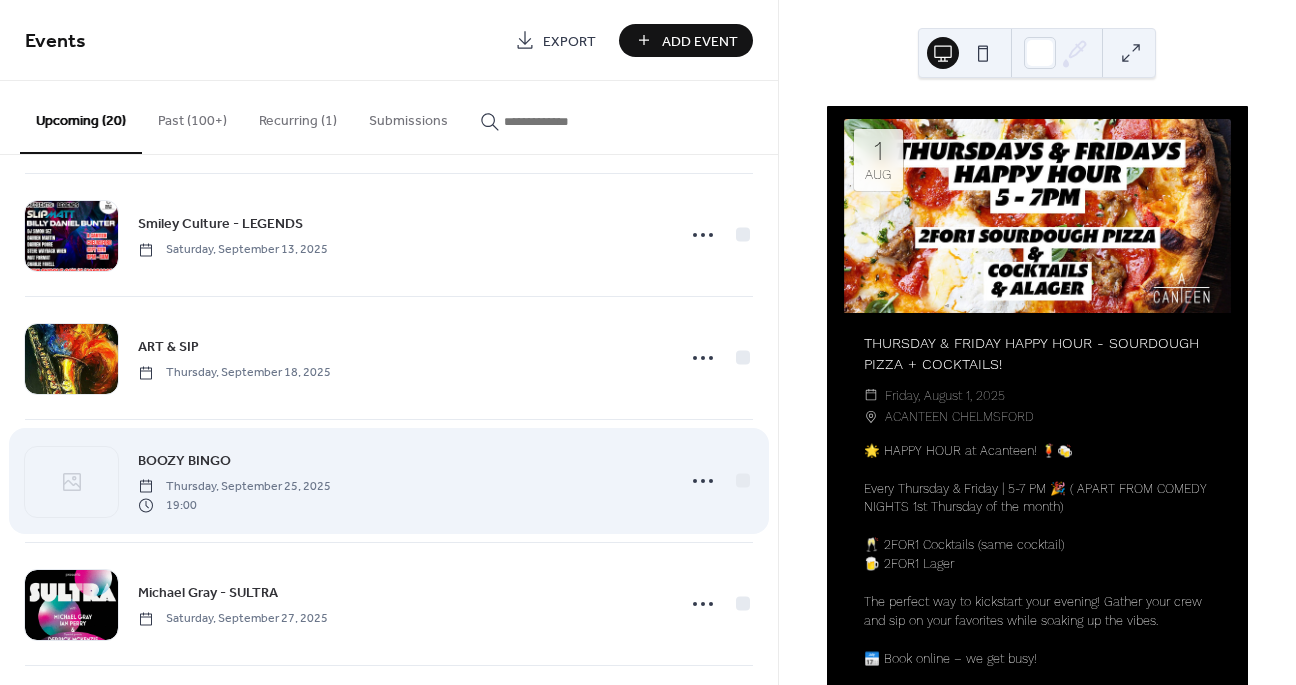 click on "BOOZY BINGO" at bounding box center [184, 461] 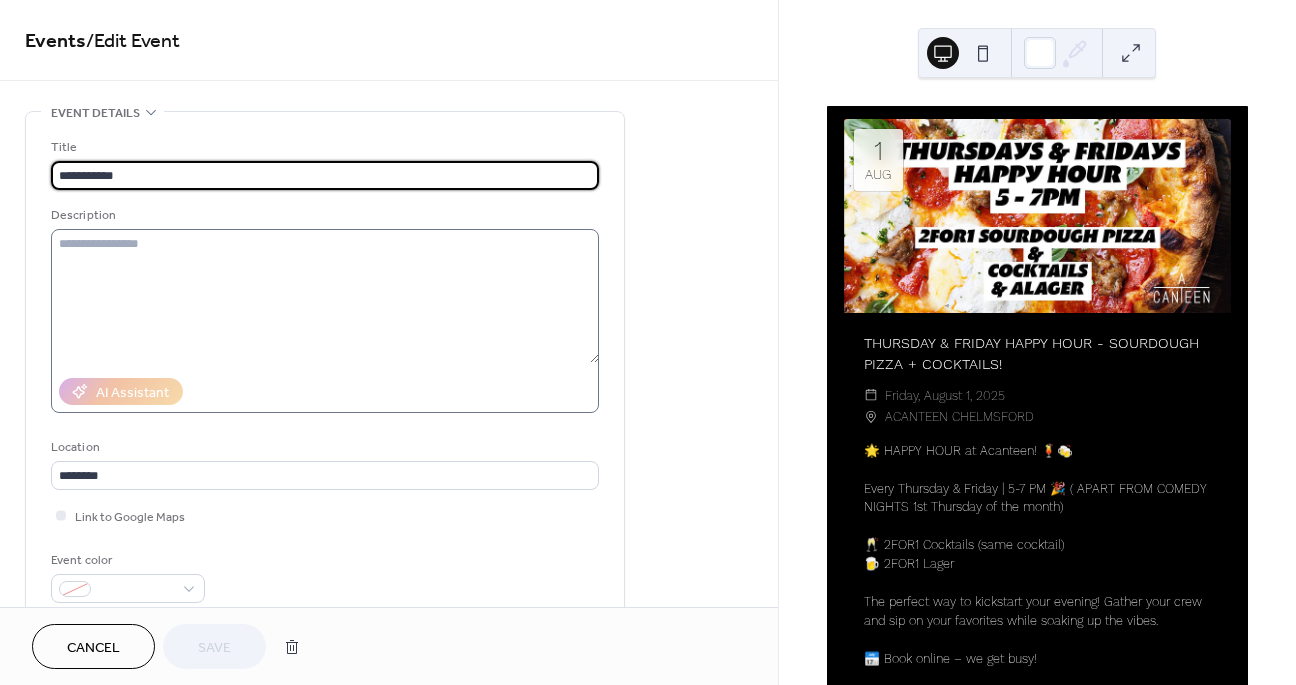 click at bounding box center (325, 321) 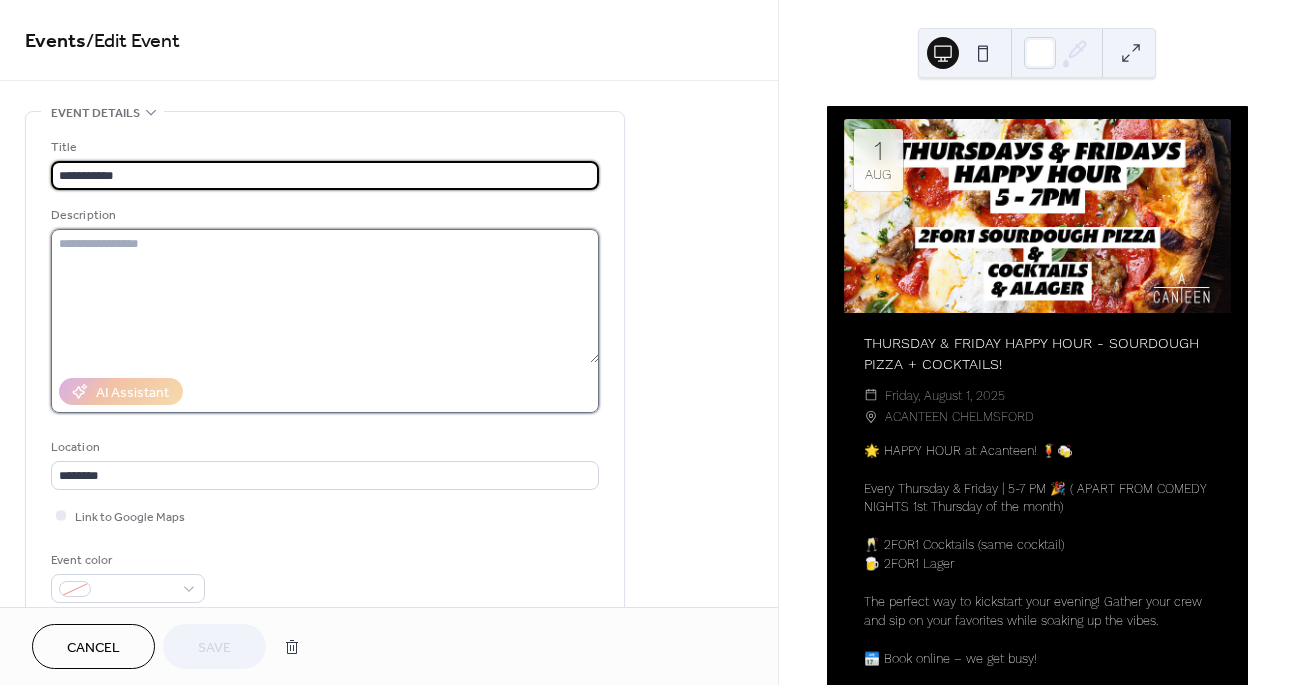 click at bounding box center (325, 296) 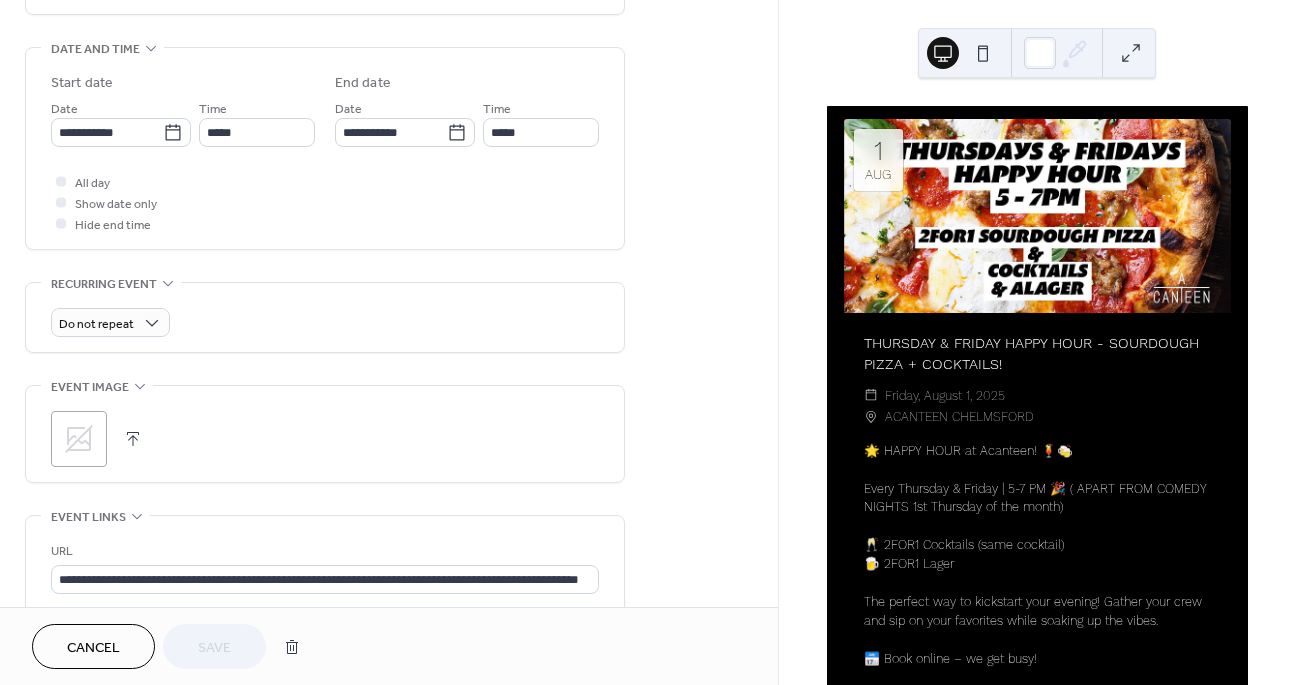 scroll, scrollTop: 608, scrollLeft: 0, axis: vertical 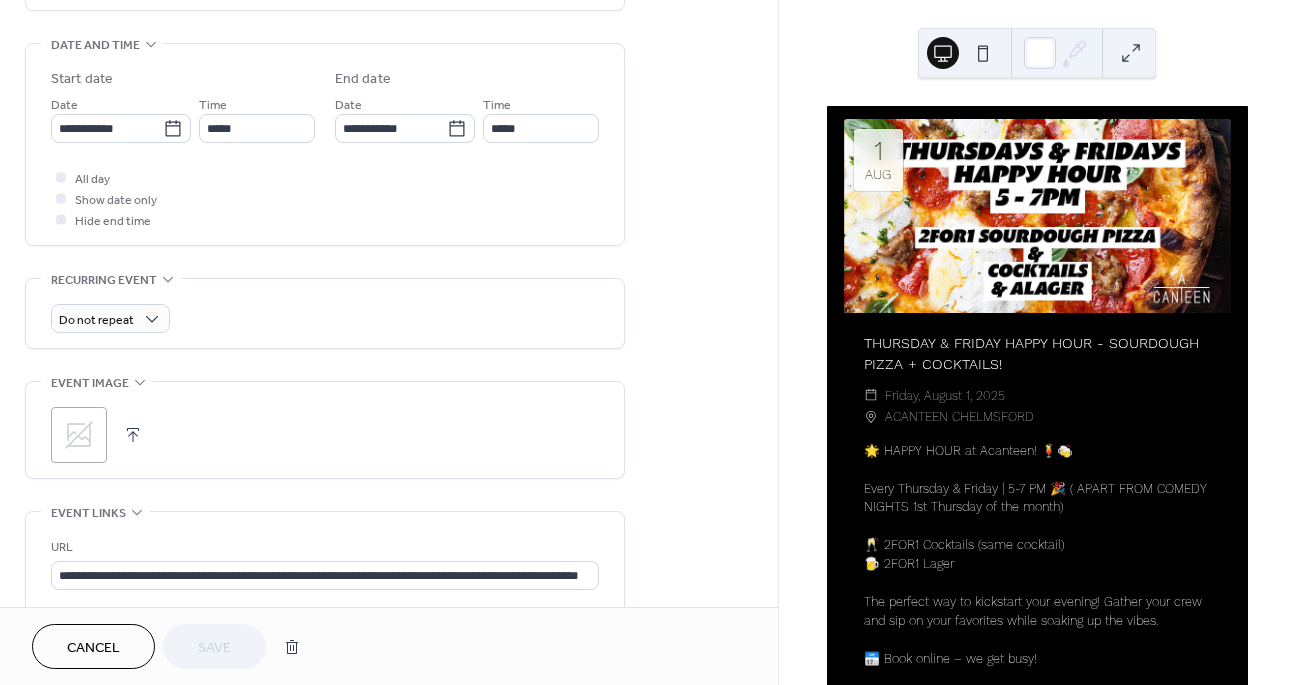 click on ";" at bounding box center (79, 435) 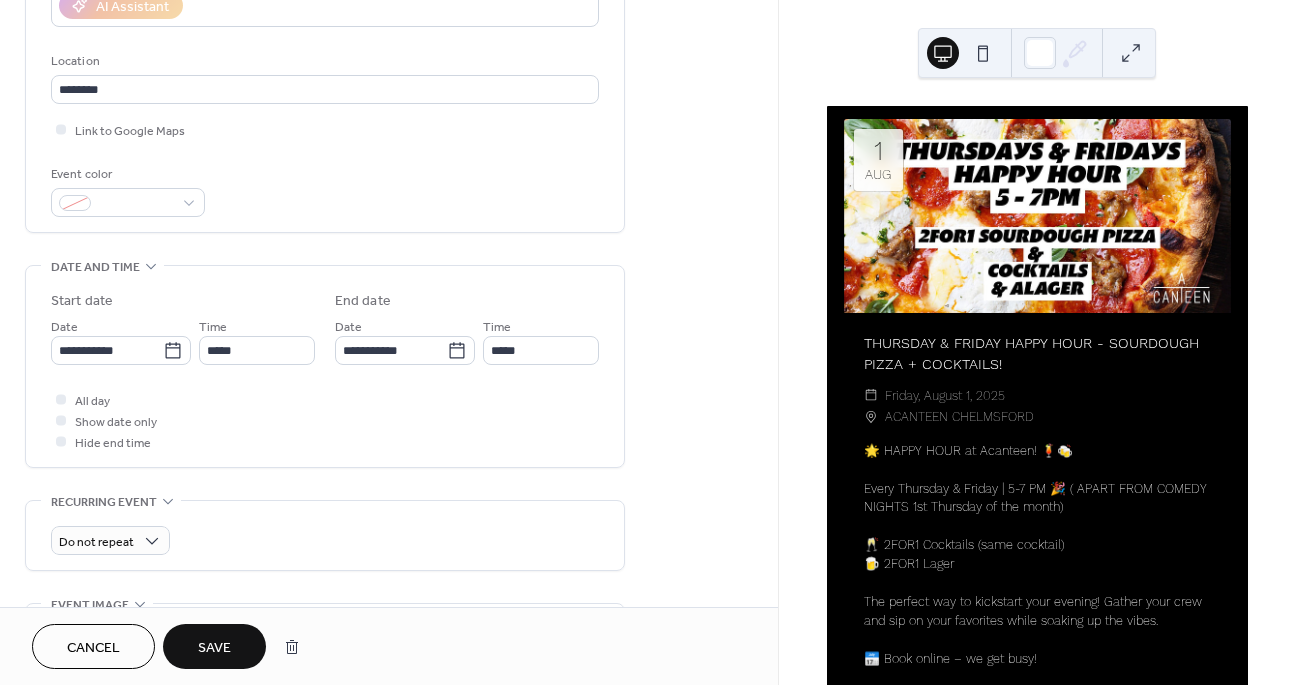 scroll, scrollTop: 0, scrollLeft: 0, axis: both 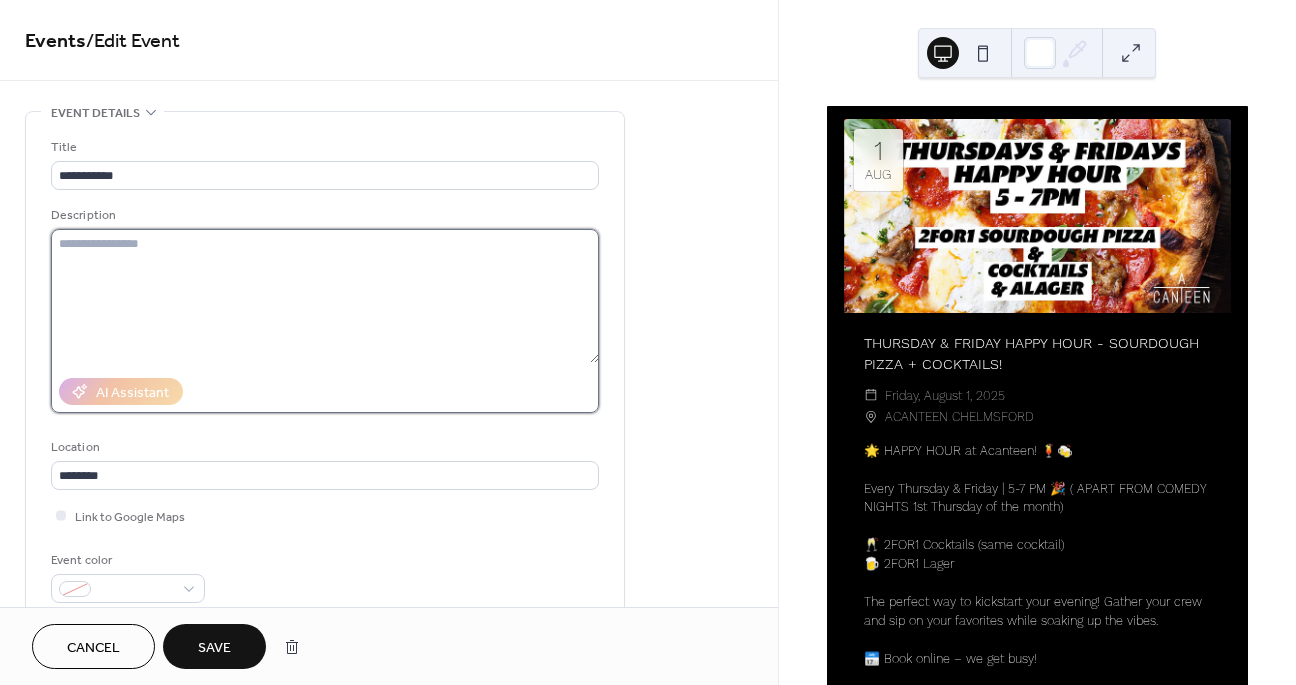 click at bounding box center (325, 296) 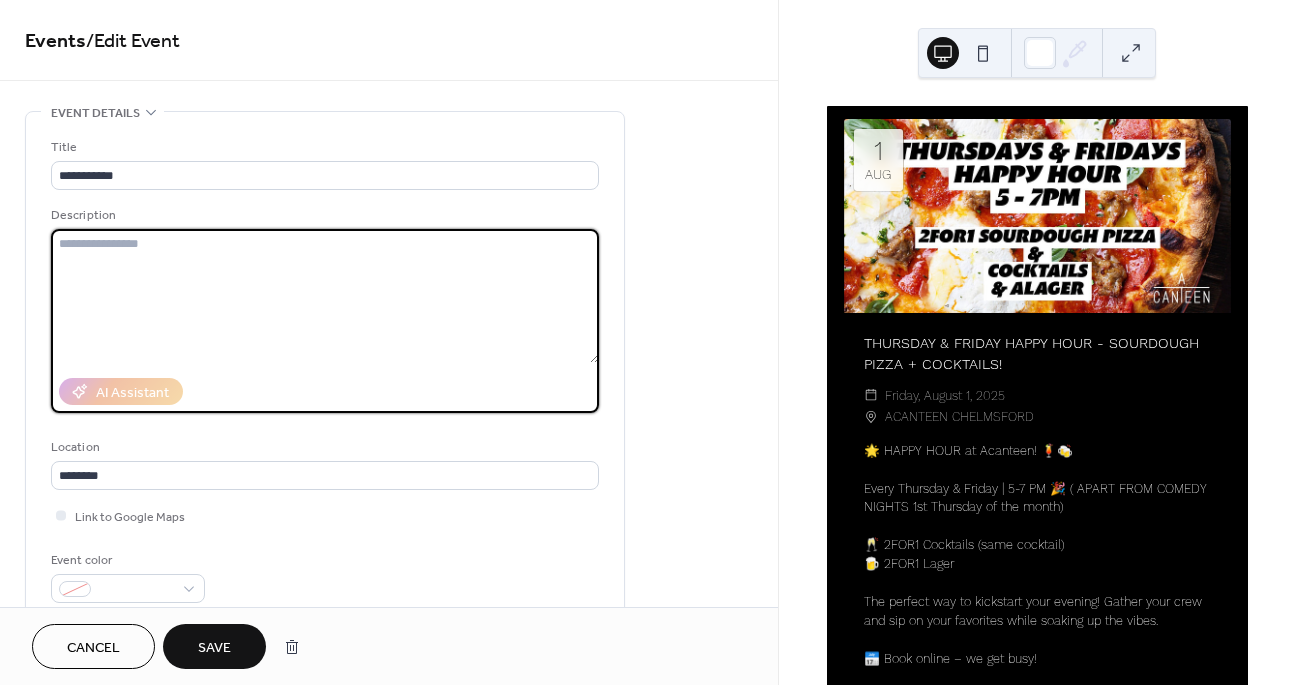 paste on "**********" 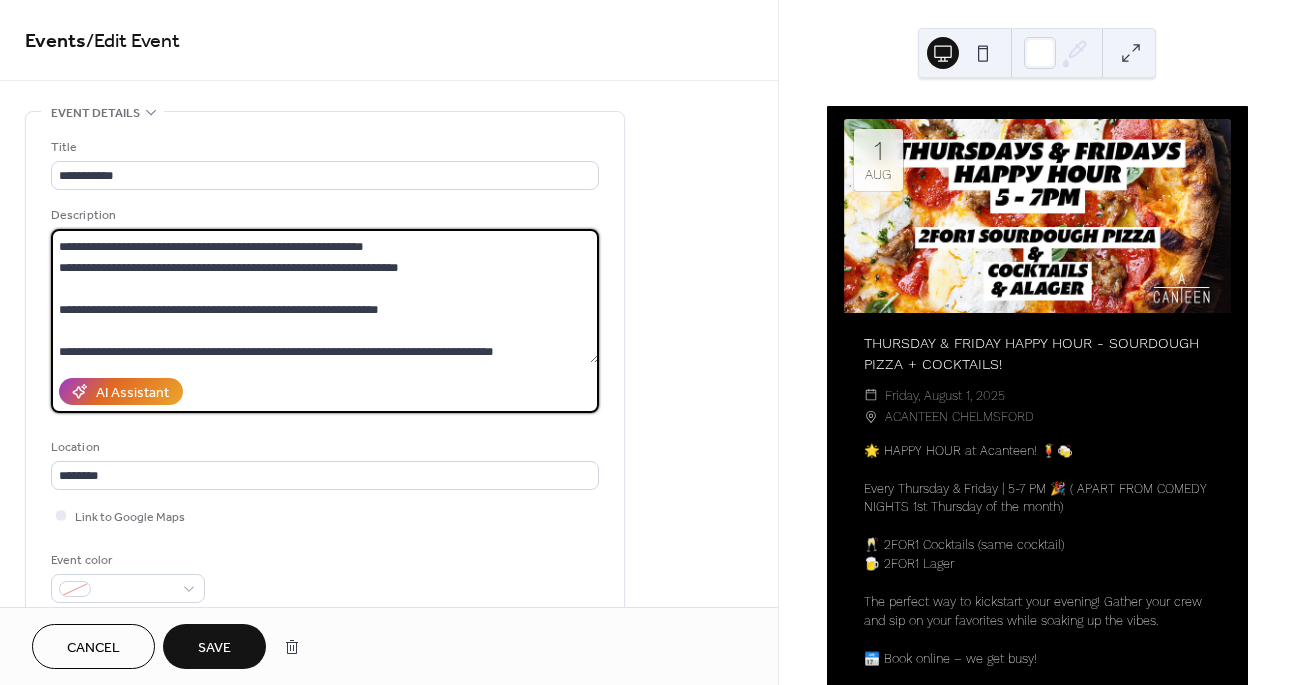 scroll, scrollTop: 126, scrollLeft: 0, axis: vertical 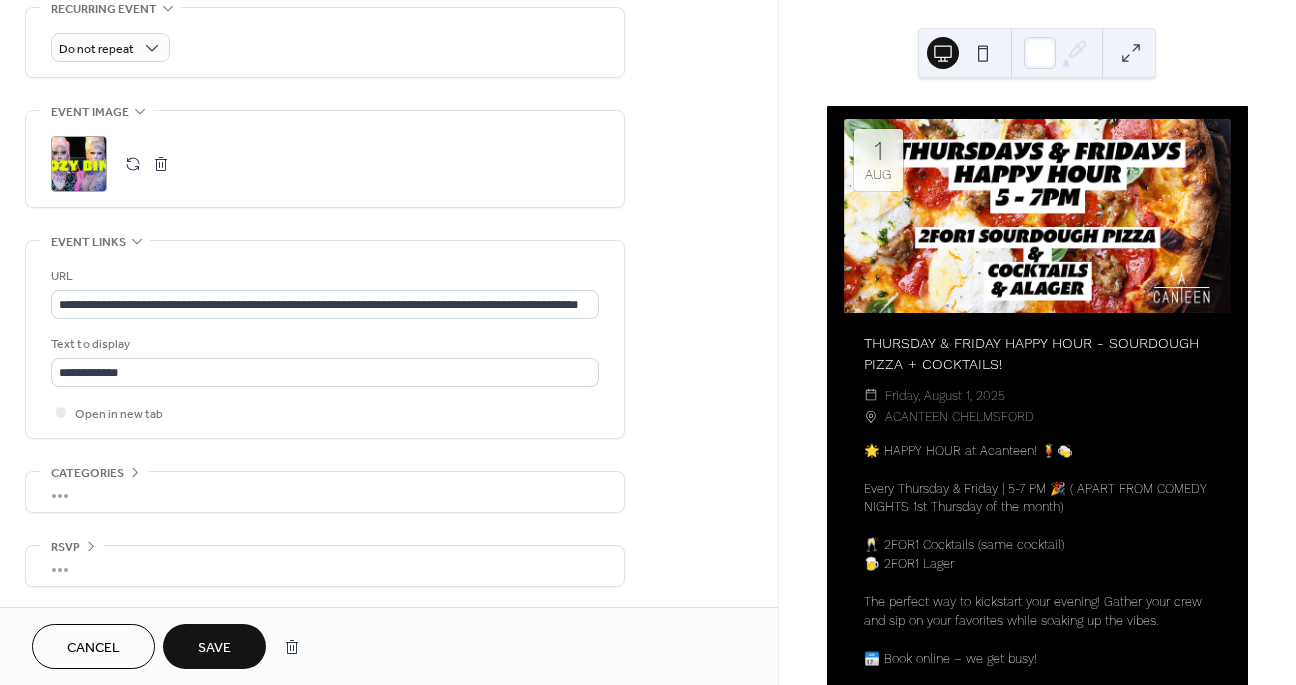 type on "**********" 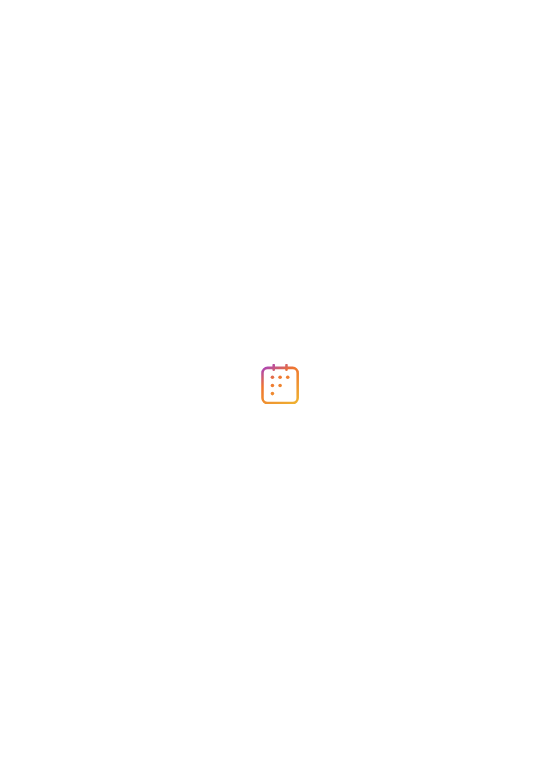 scroll, scrollTop: 0, scrollLeft: 0, axis: both 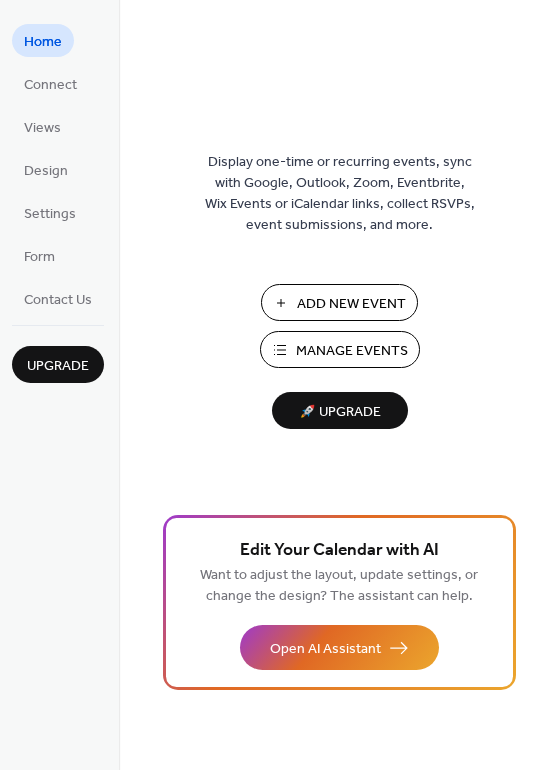 click on "Manage Events" at bounding box center (352, 351) 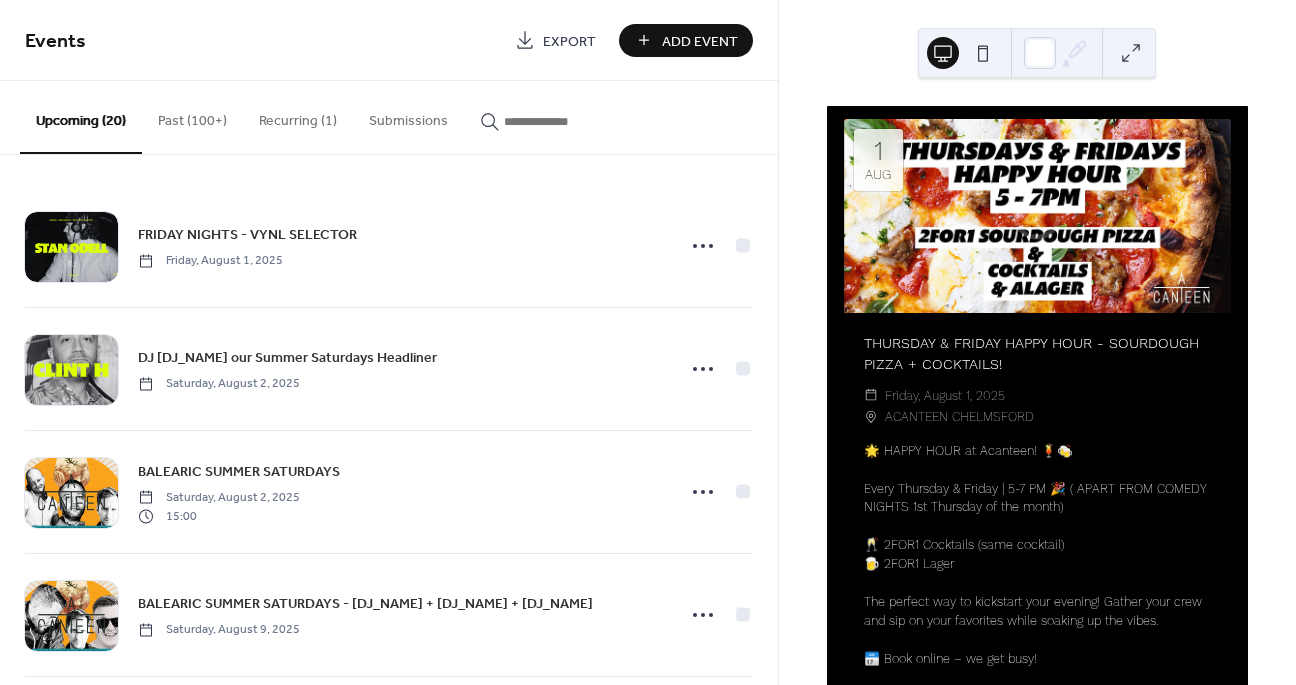 scroll, scrollTop: 0, scrollLeft: 0, axis: both 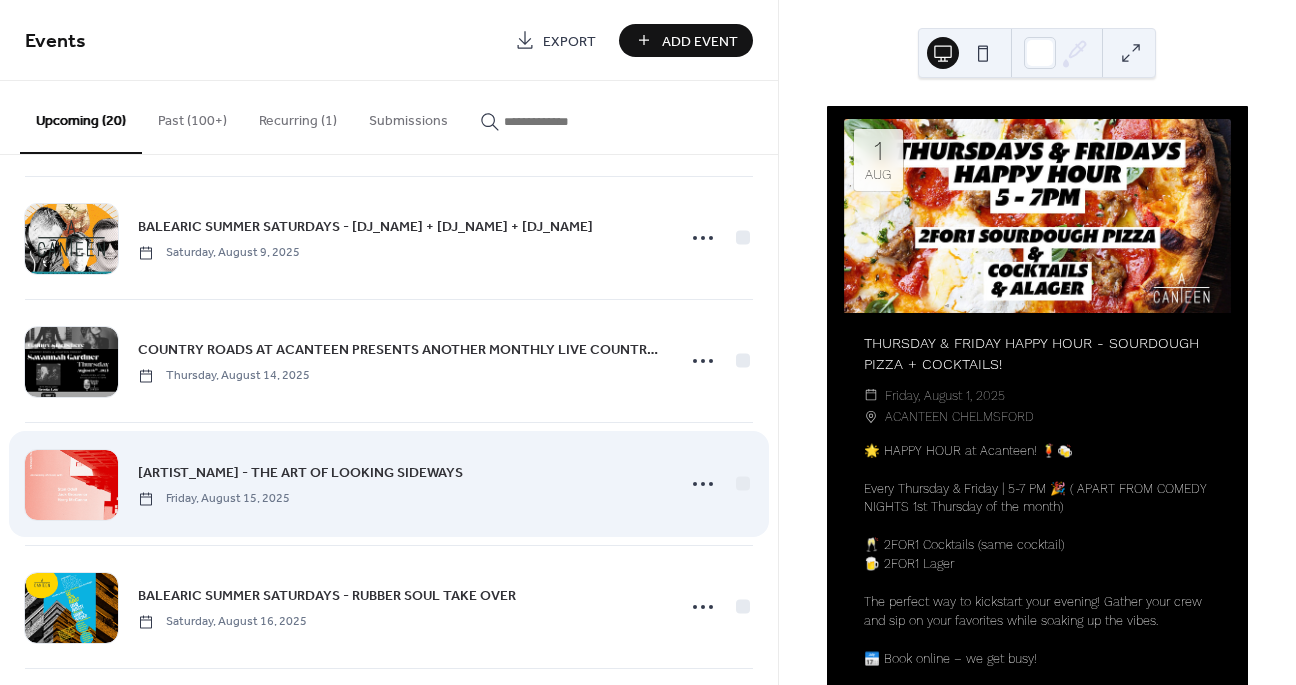 click on "[PERSON] - THE ART OF LOOKING SIDEWAYS" at bounding box center [300, 473] 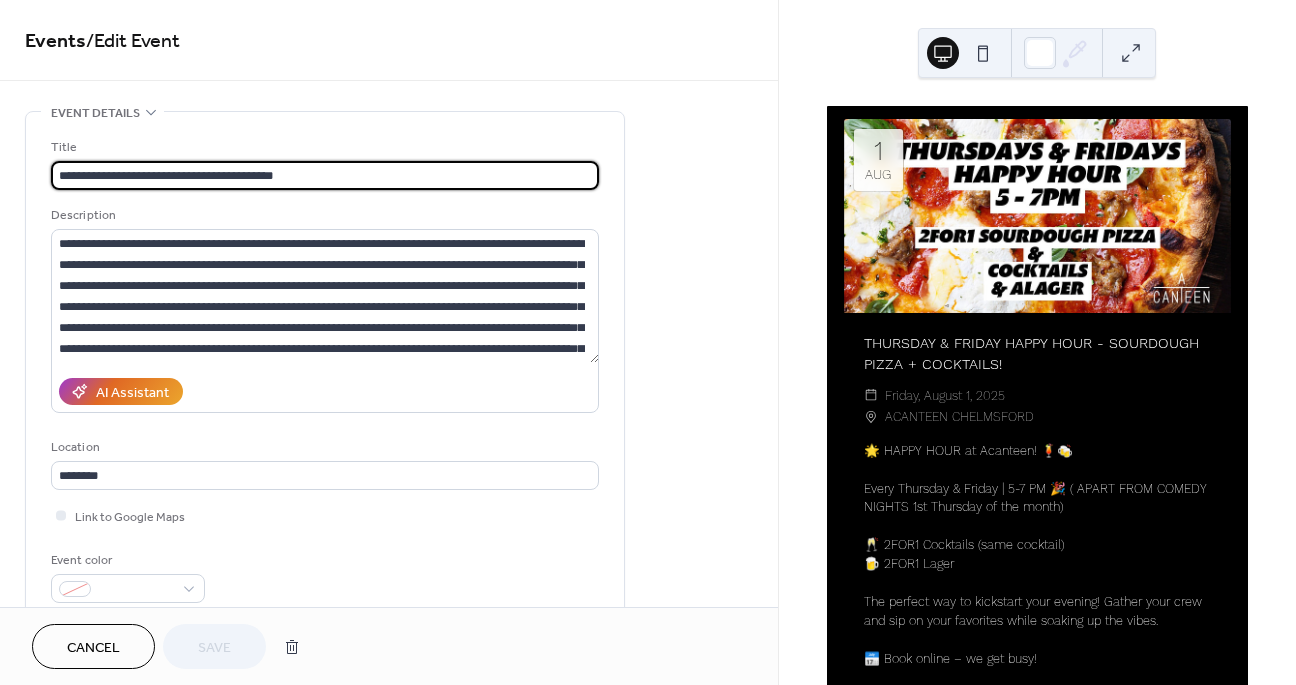 scroll, scrollTop: 1, scrollLeft: 0, axis: vertical 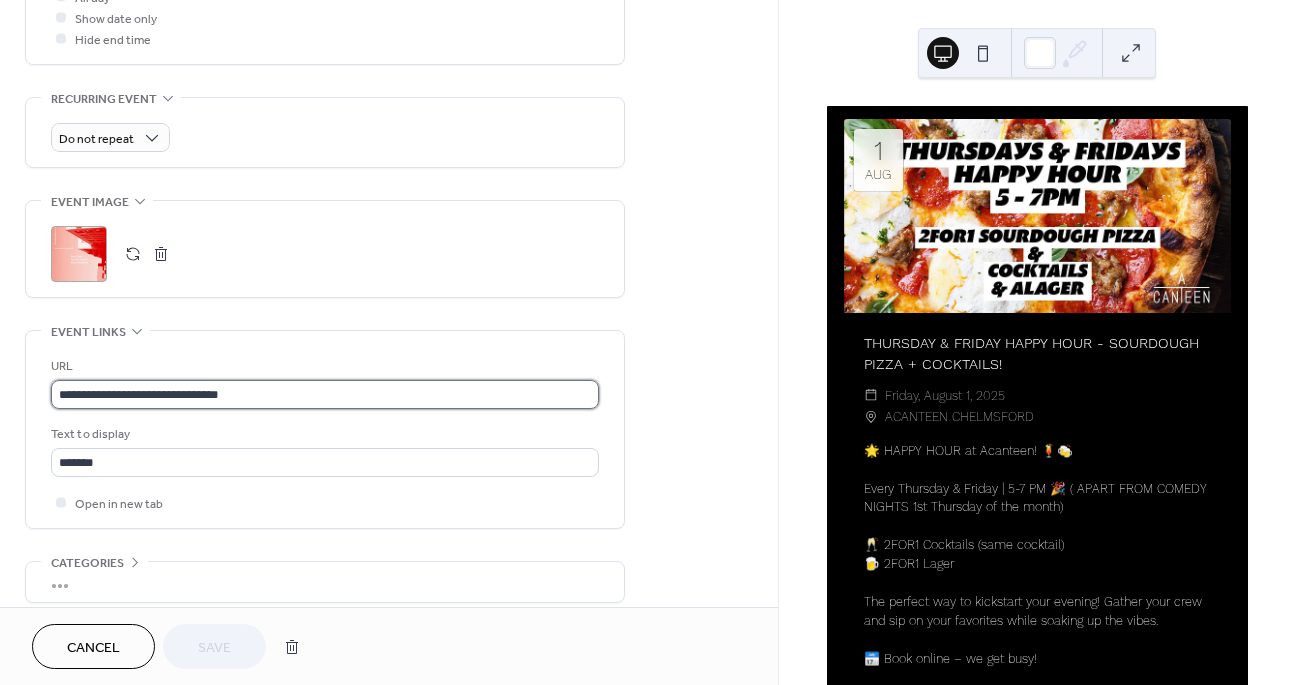 click on "**********" at bounding box center [325, 394] 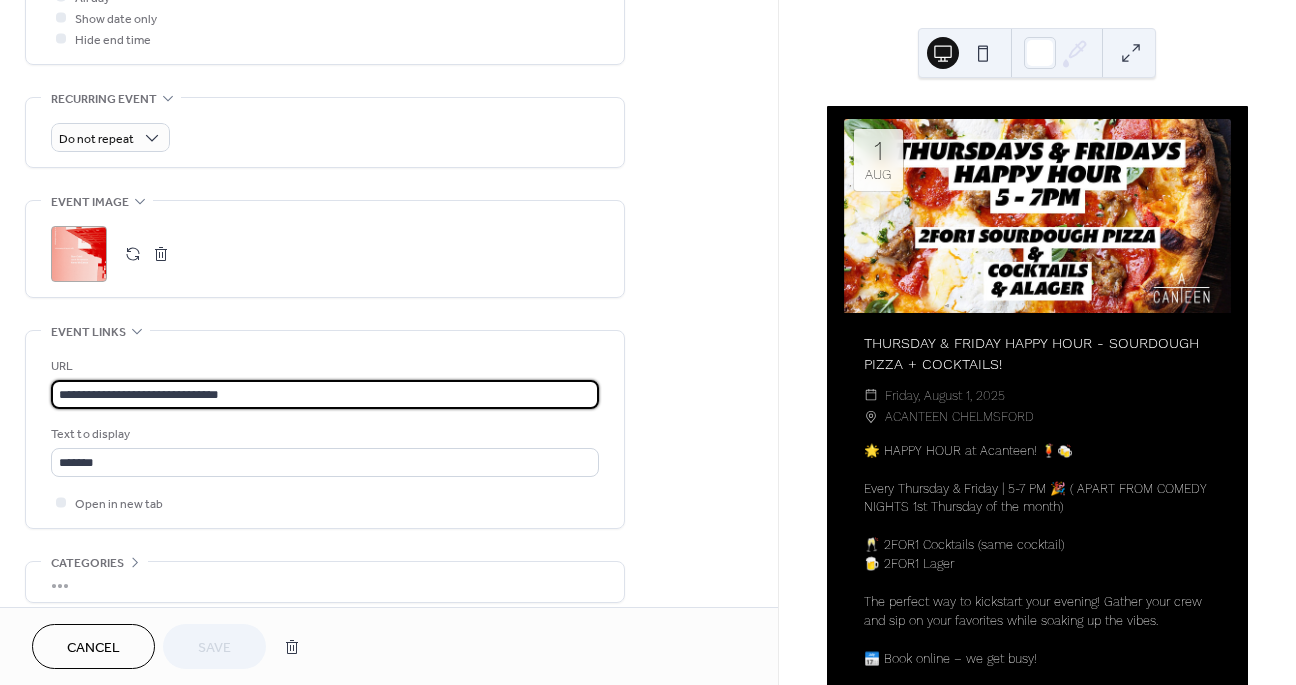scroll, scrollTop: 0, scrollLeft: 0, axis: both 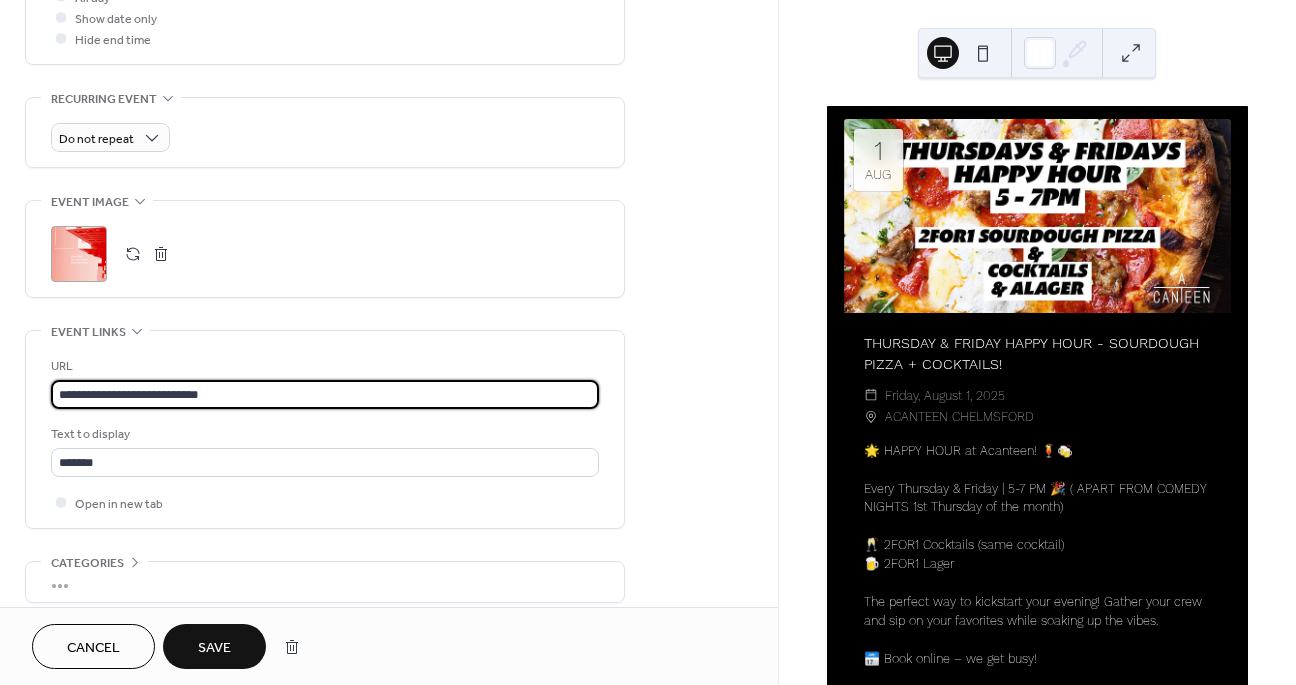 type on "**********" 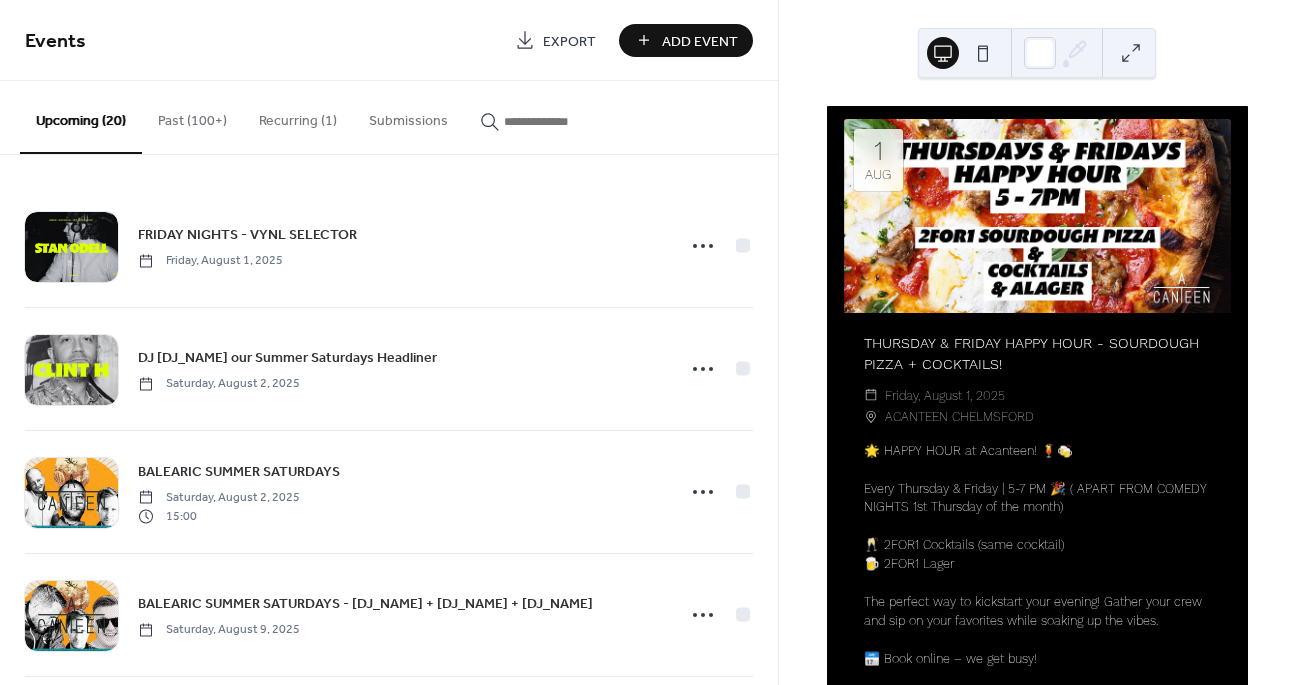 click on "Saturday, August 9, 2025" at bounding box center (219, 630) 